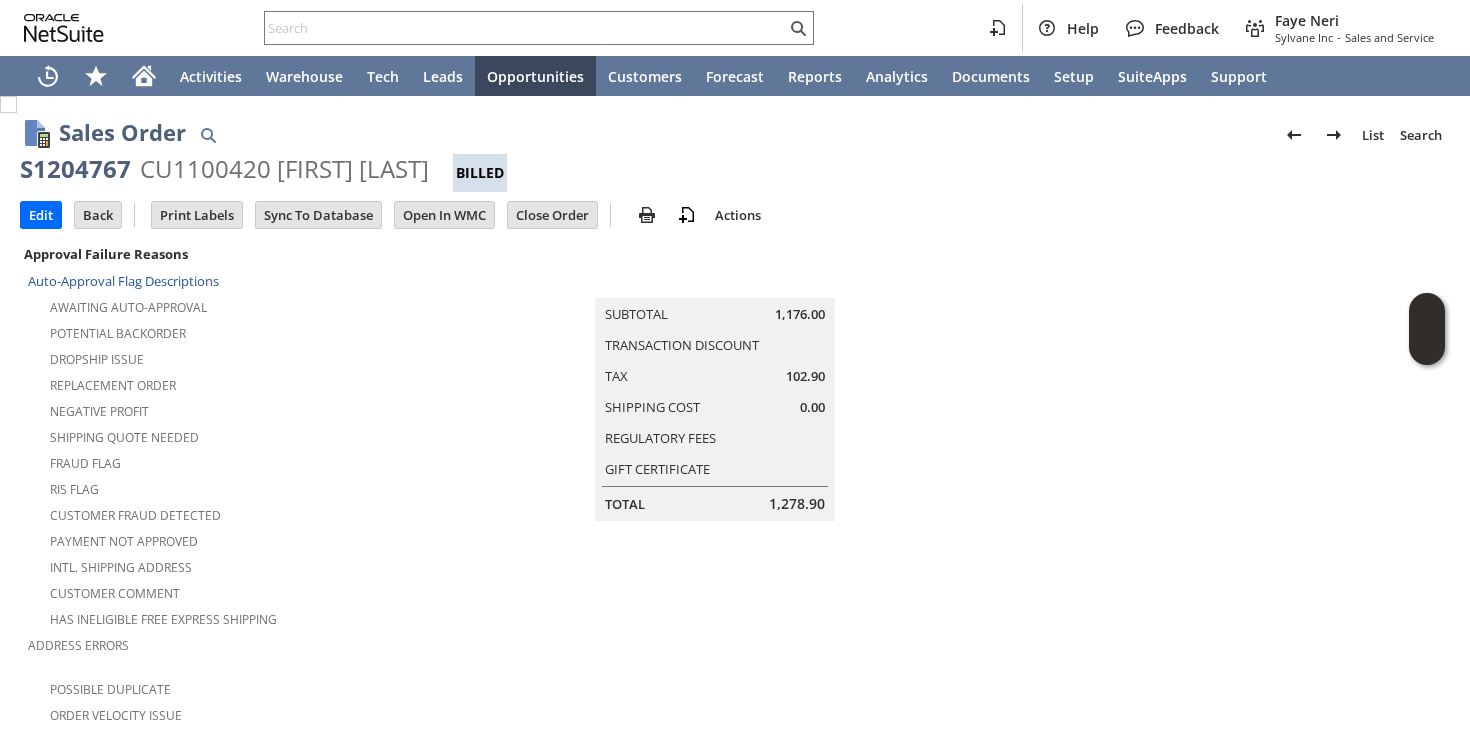 click at bounding box center (525, 28) 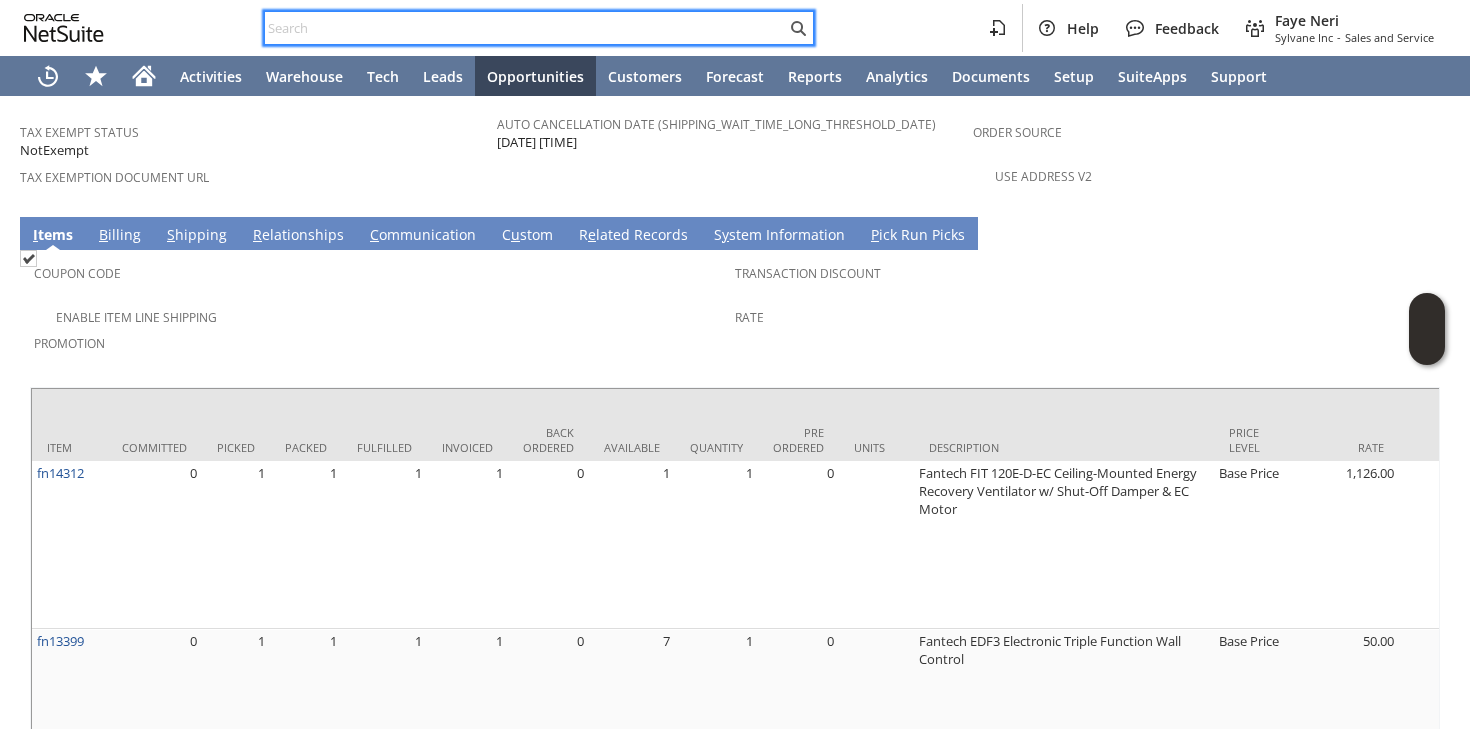 paste on "P216377" 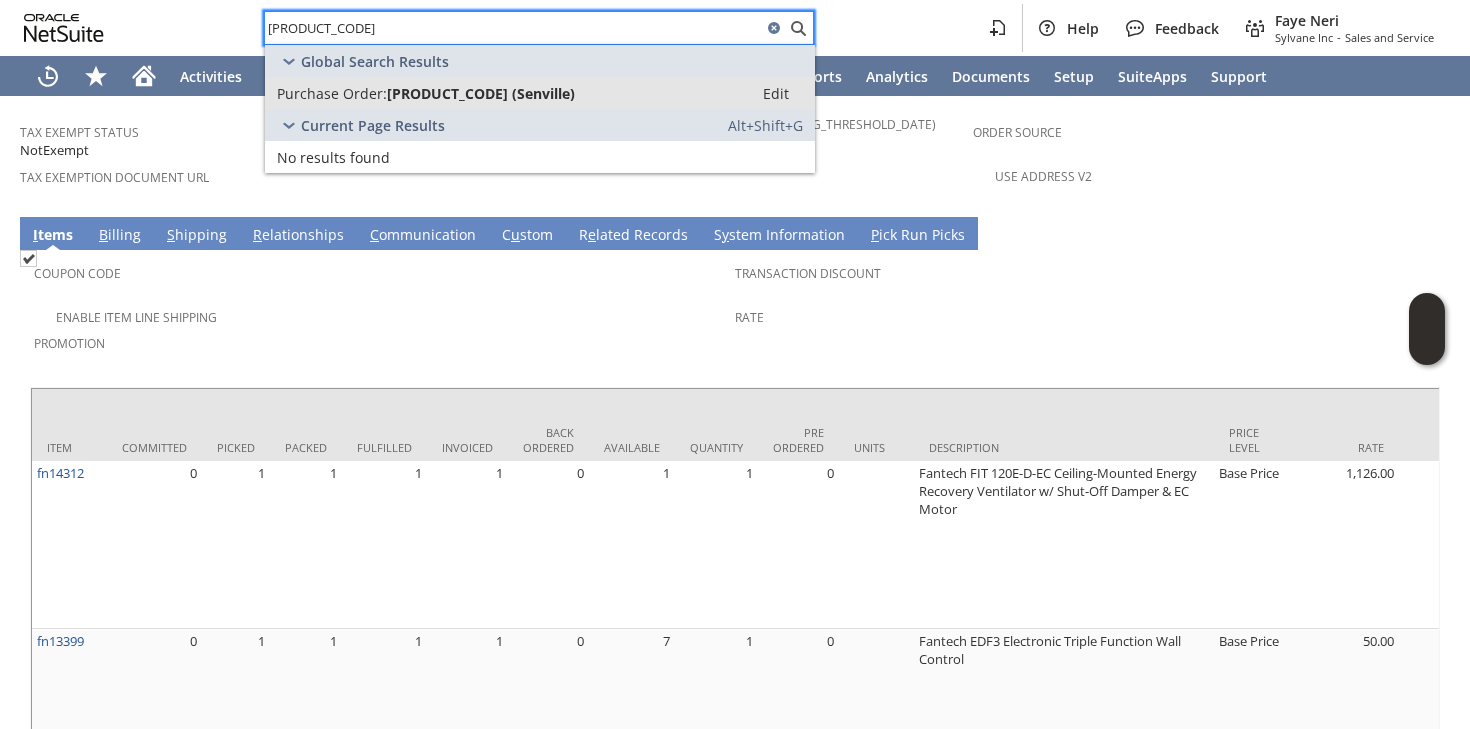 type on "P216377" 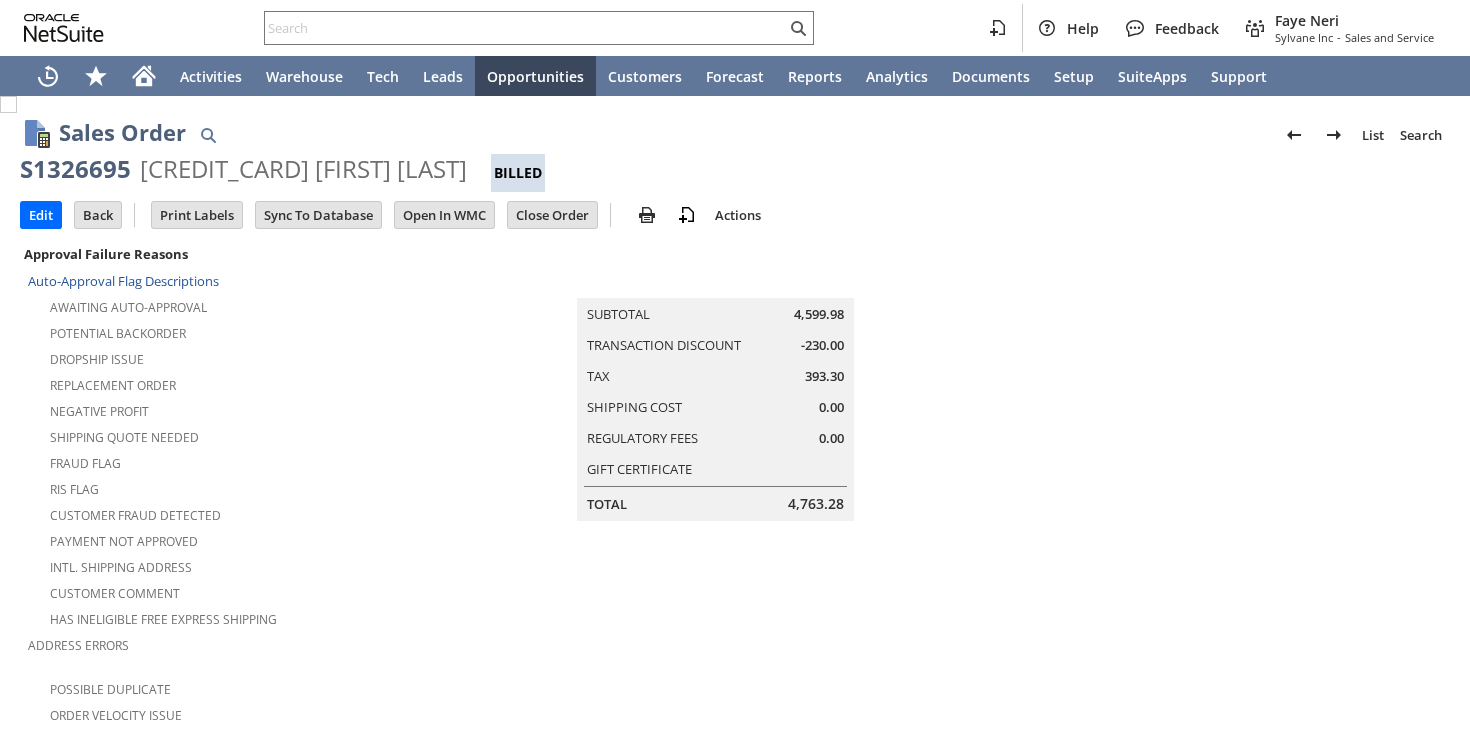 scroll, scrollTop: 0, scrollLeft: 0, axis: both 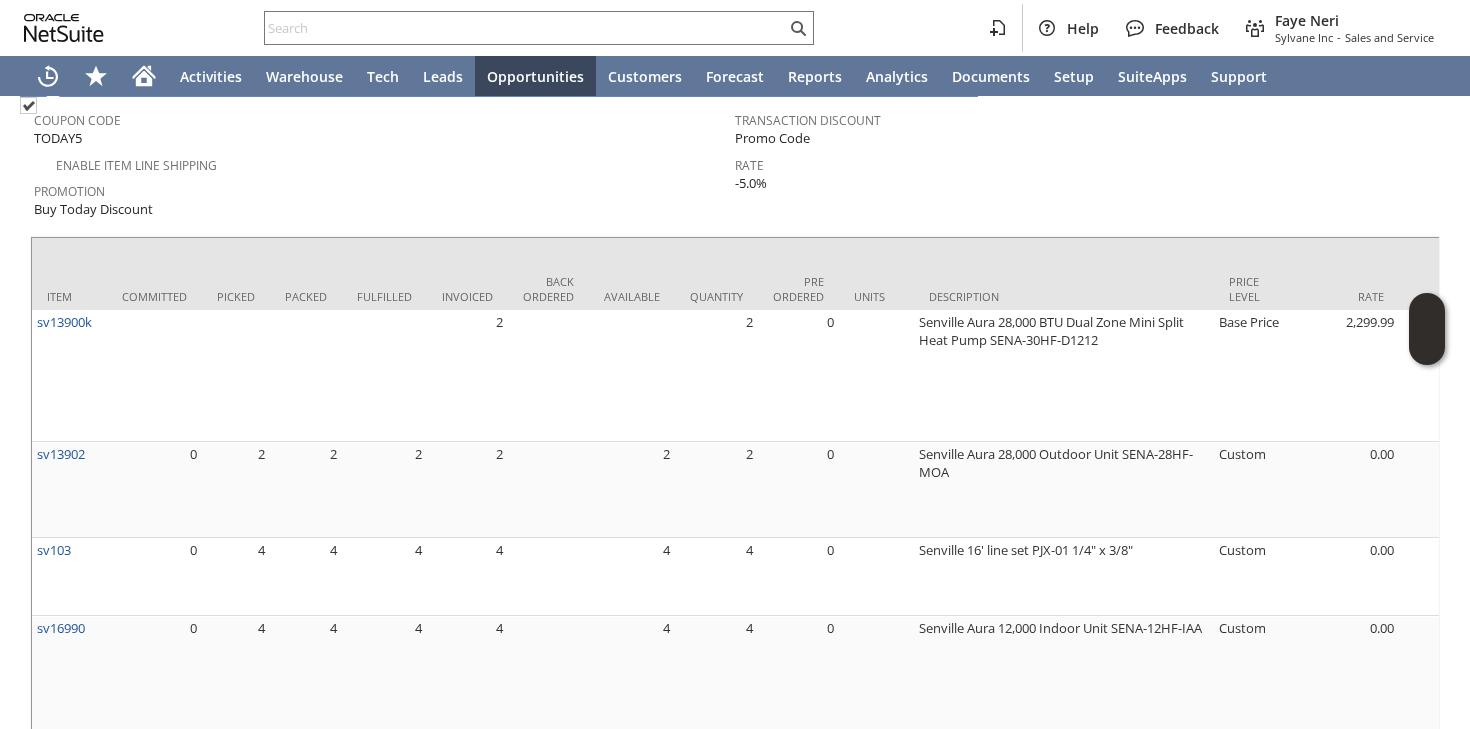 click on "4" at bounding box center [467, 682] 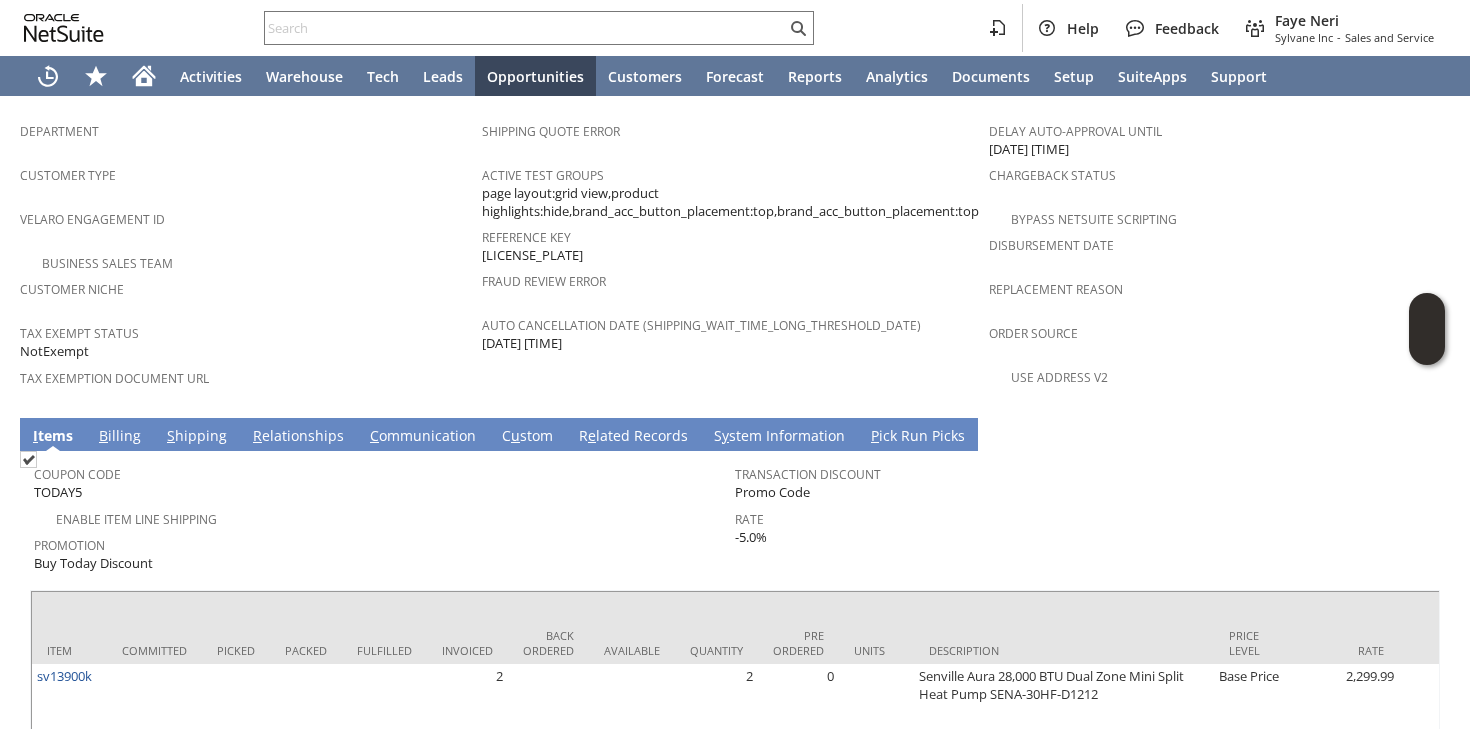scroll, scrollTop: 1309, scrollLeft: 0, axis: vertical 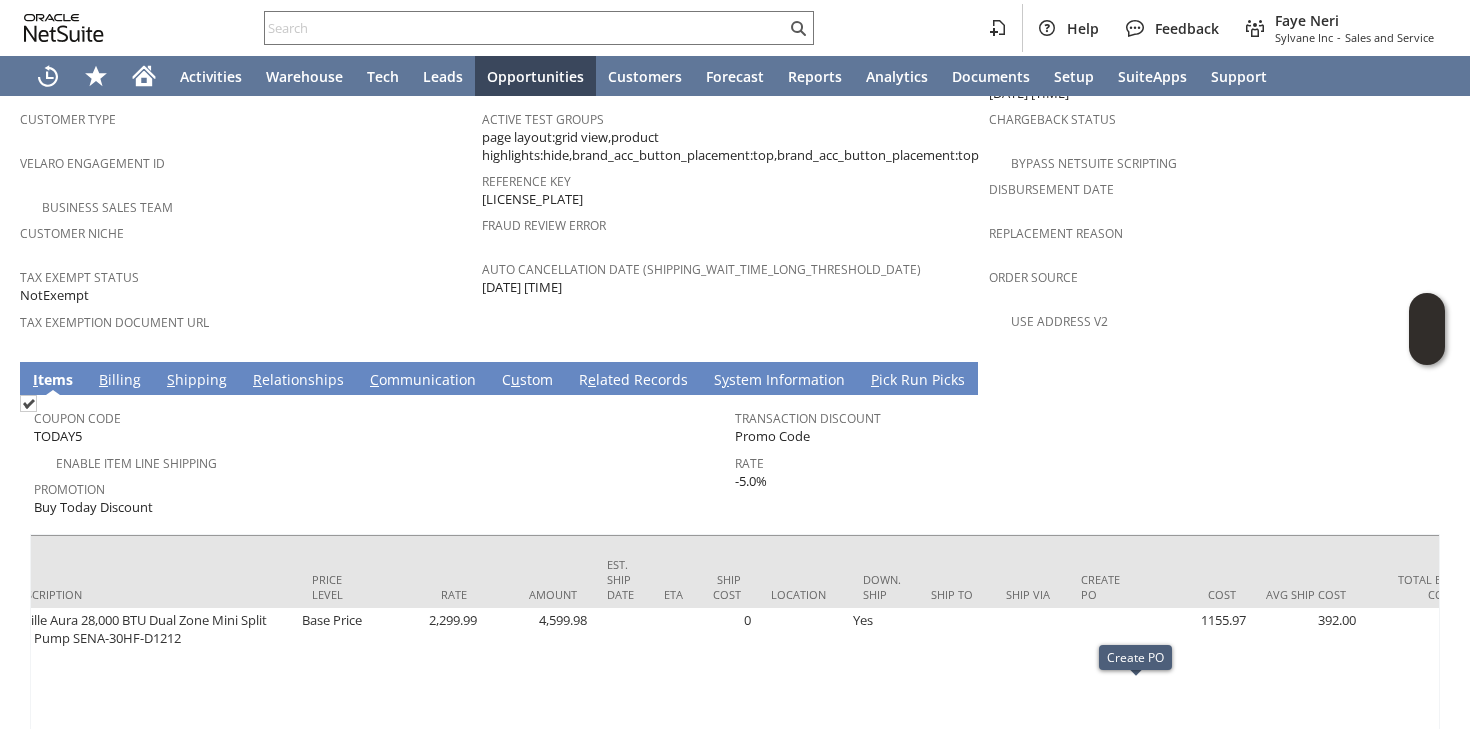 click on "P216377" at bounding box center (1096, 752) 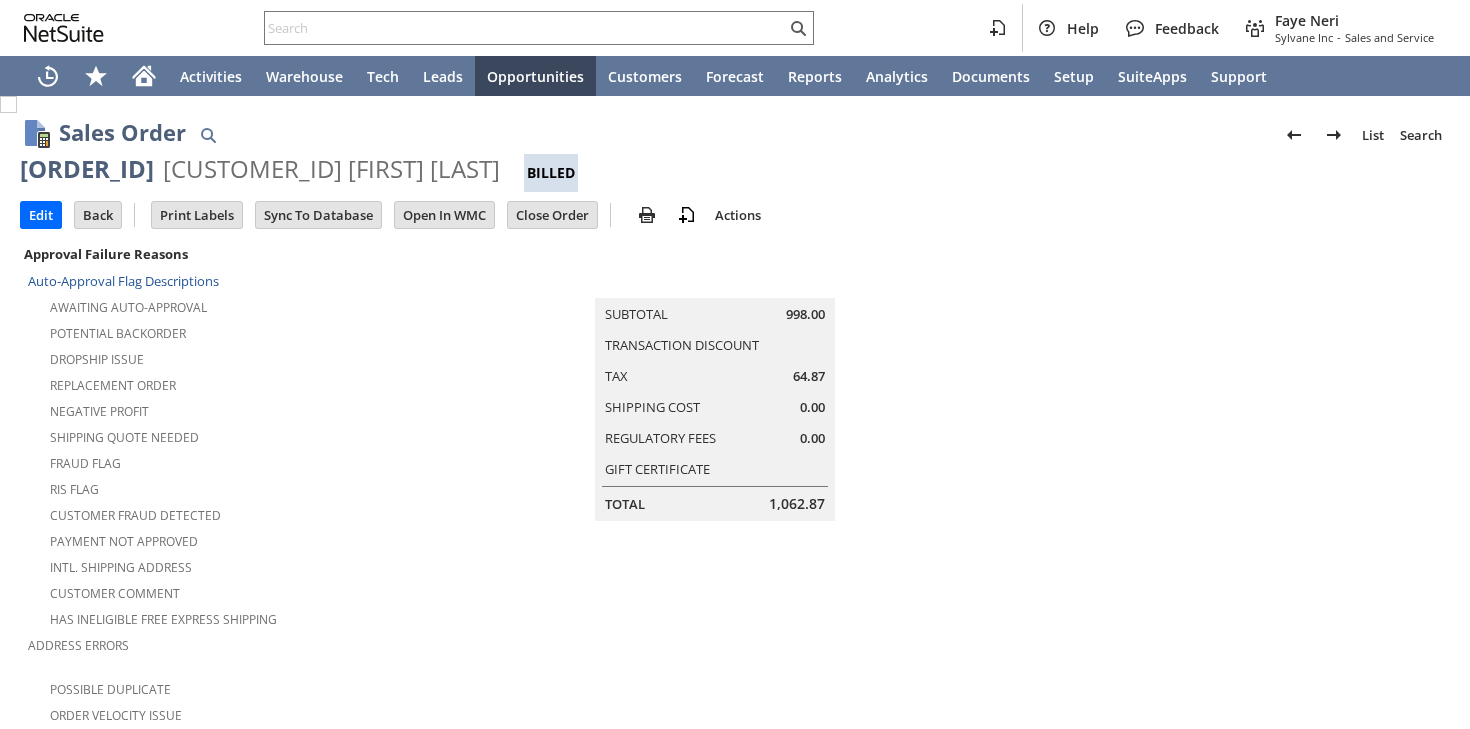 scroll, scrollTop: 0, scrollLeft: 0, axis: both 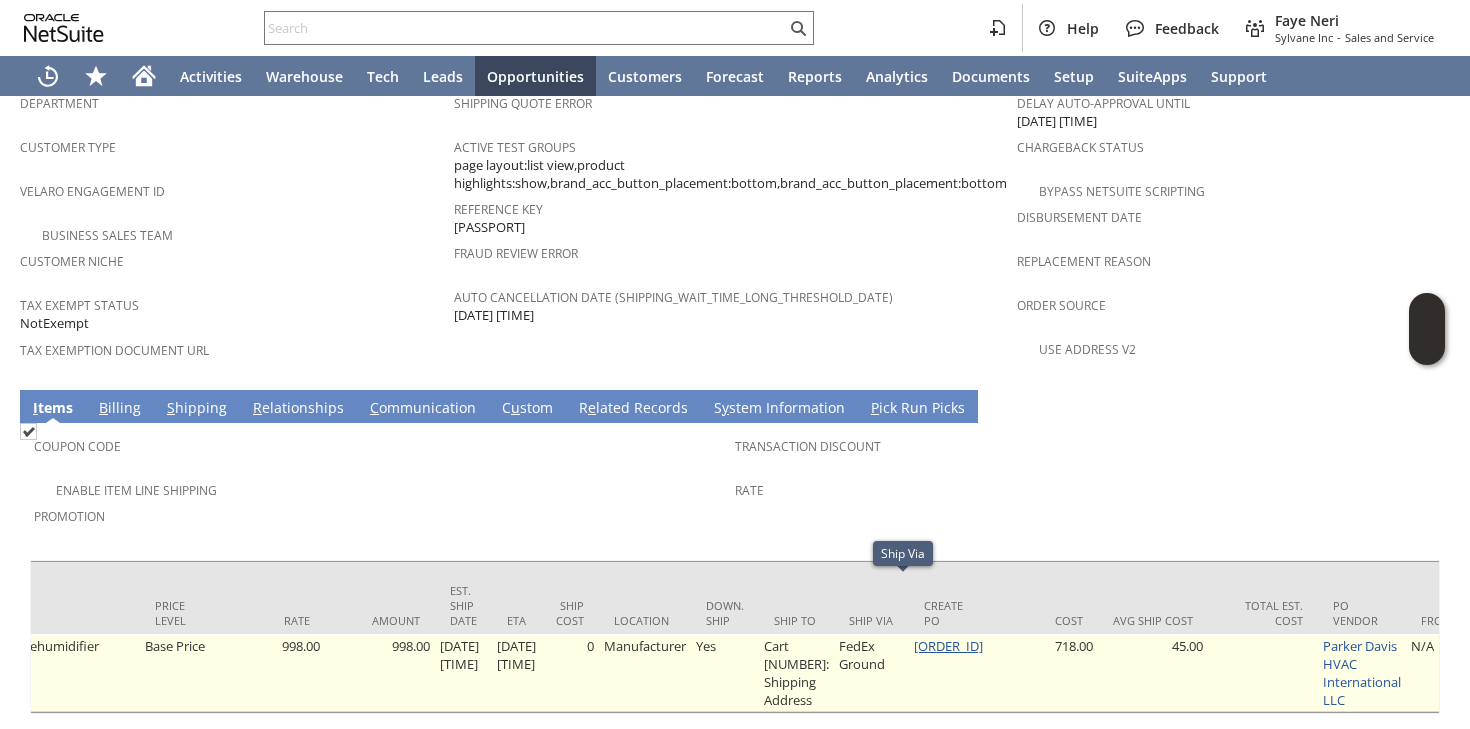 click on "P217623" at bounding box center [948, 646] 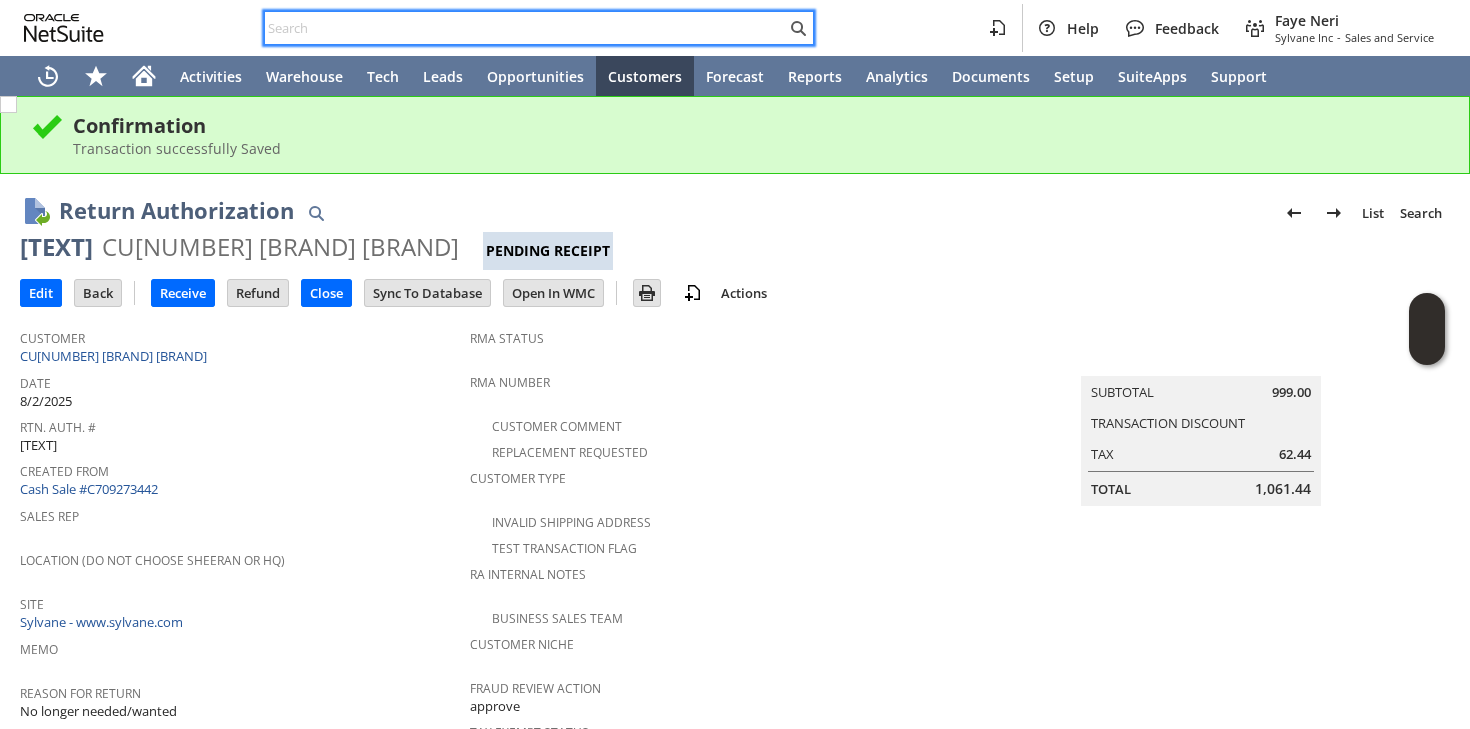 scroll, scrollTop: 0, scrollLeft: 0, axis: both 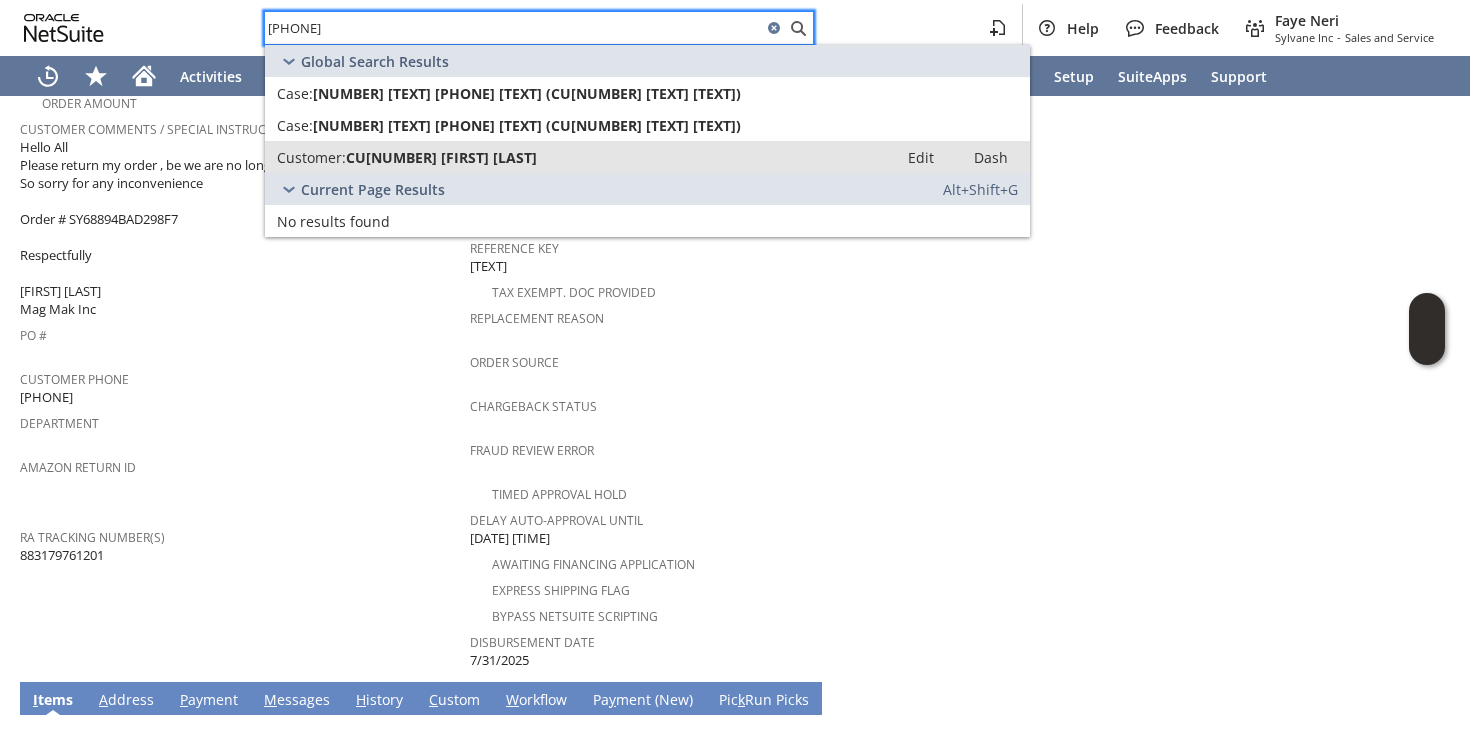 type on "9495009987" 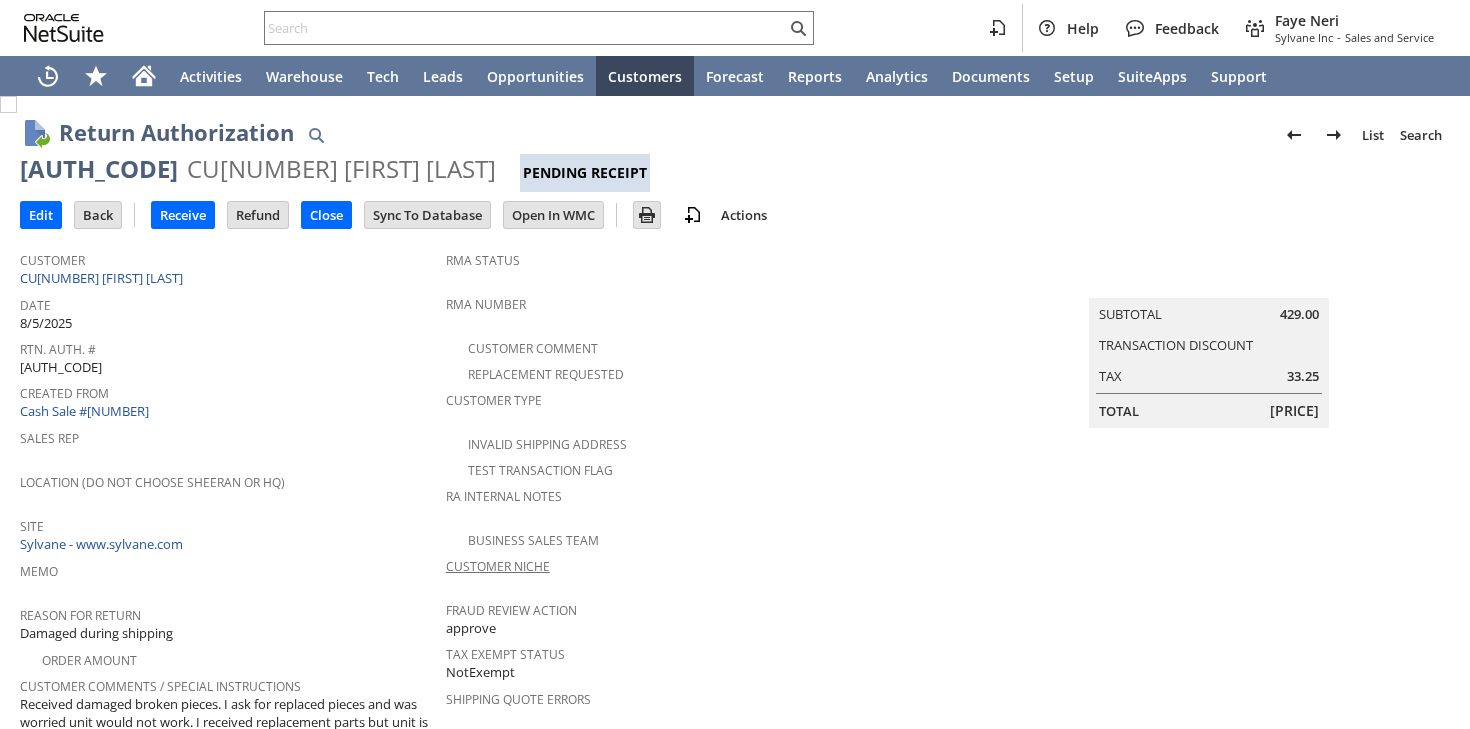 scroll, scrollTop: 0, scrollLeft: 0, axis: both 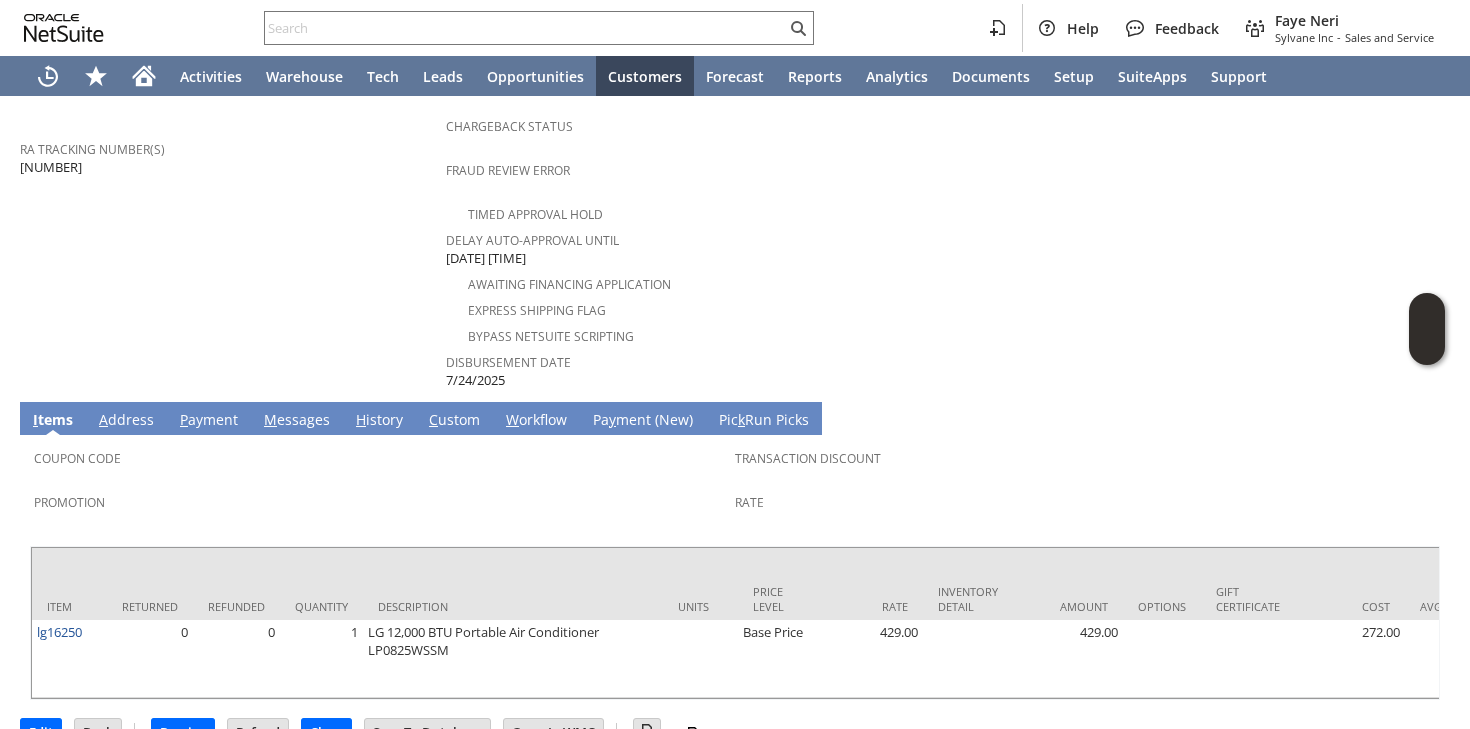 click on "Customer
CU[NUMBER] [FIRST] [LAST]
Date
[DATE]
Rtn. Auth. #
[AUTH_CODE]
Created From
Cash Sale #[NUMBER]
Sales Rep
Location (Do Not Choose Sheeran or HQ)
Site
Sylvane - www.sylvane.com
Memo
Reason For Return
Damaged during shipping
Order Amount
Customer Comments / Special Instructions
Received damaged broken pieces. I ask for replaced pieces and was worried unit would not work. I received replacement  parts but unit is broken and does not work. Please refund full amount and give me instructions on how to return." at bounding box center (233, -102) 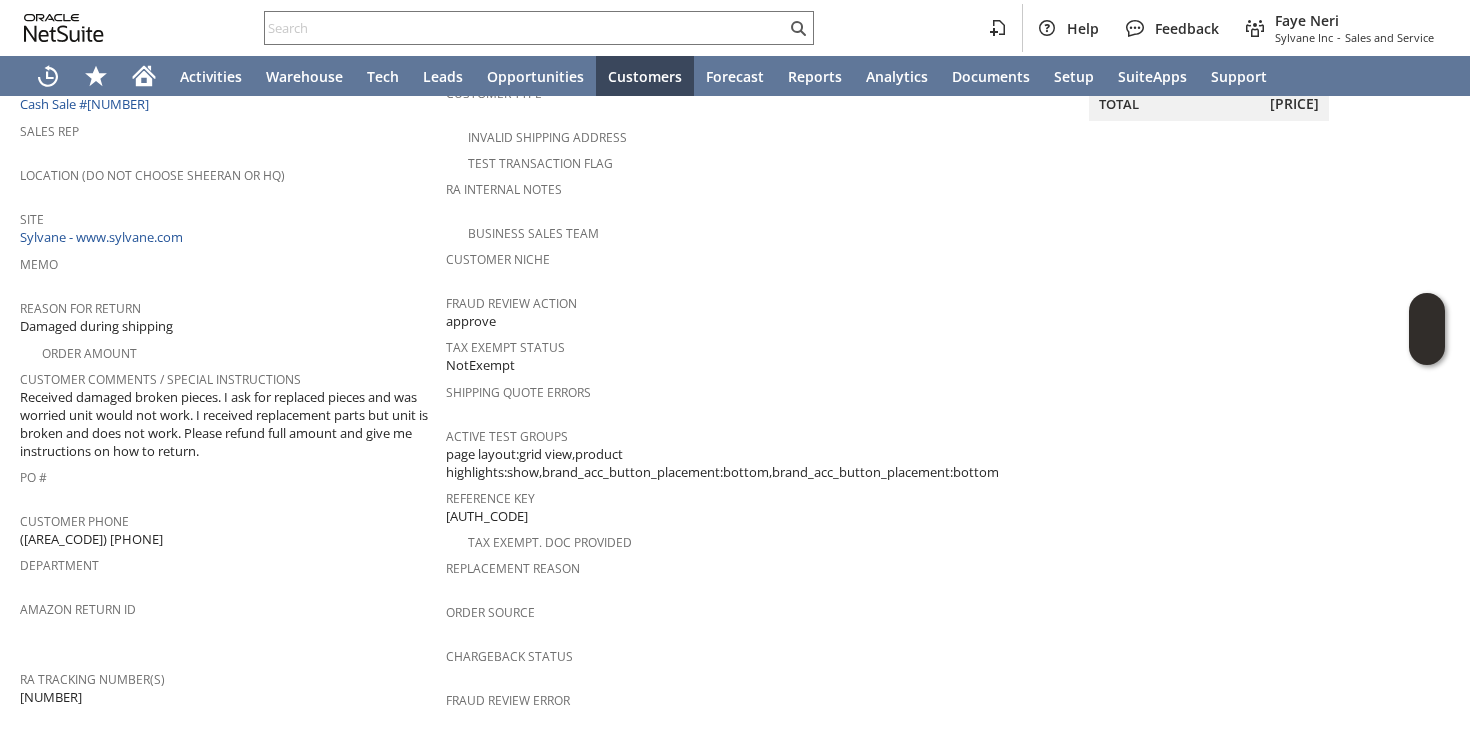 scroll, scrollTop: 0, scrollLeft: 0, axis: both 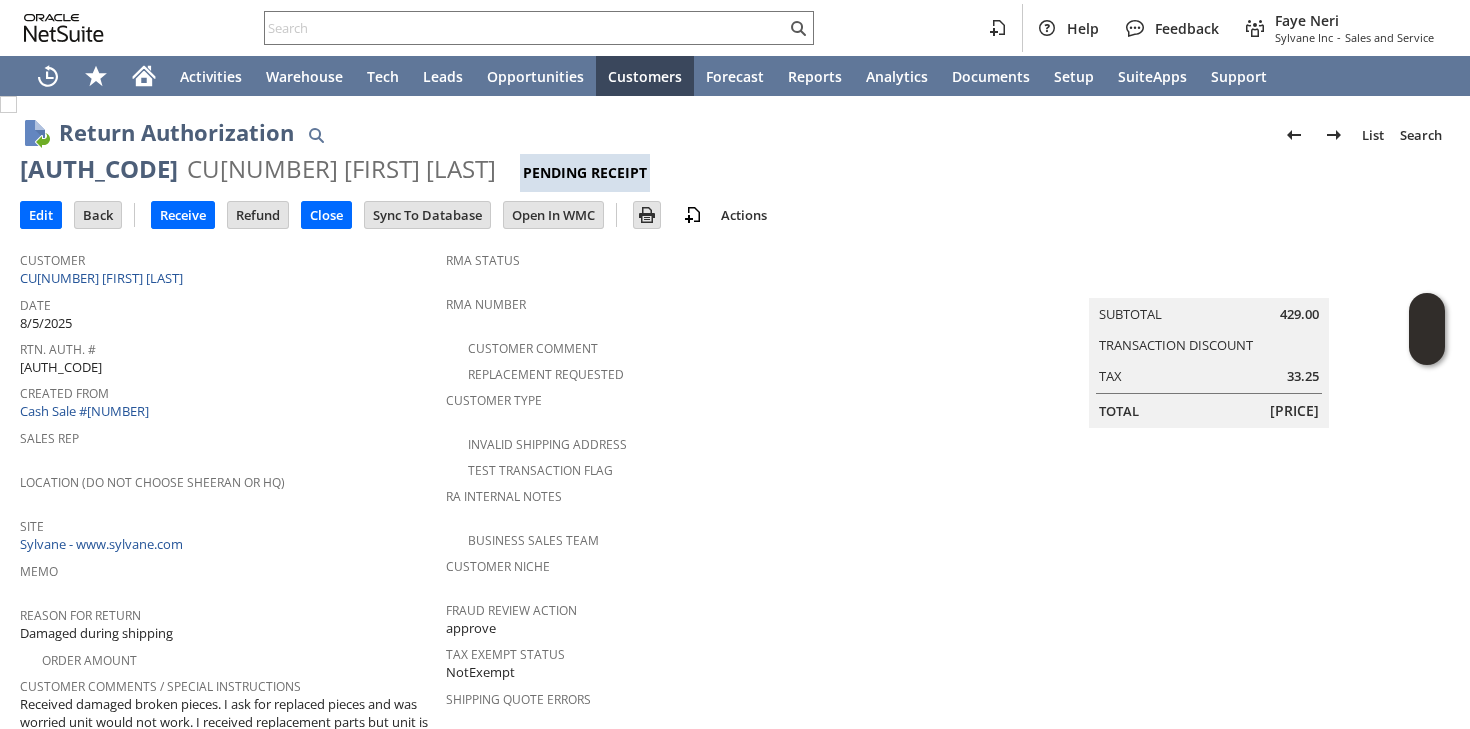 click on "Created From" at bounding box center (228, 390) 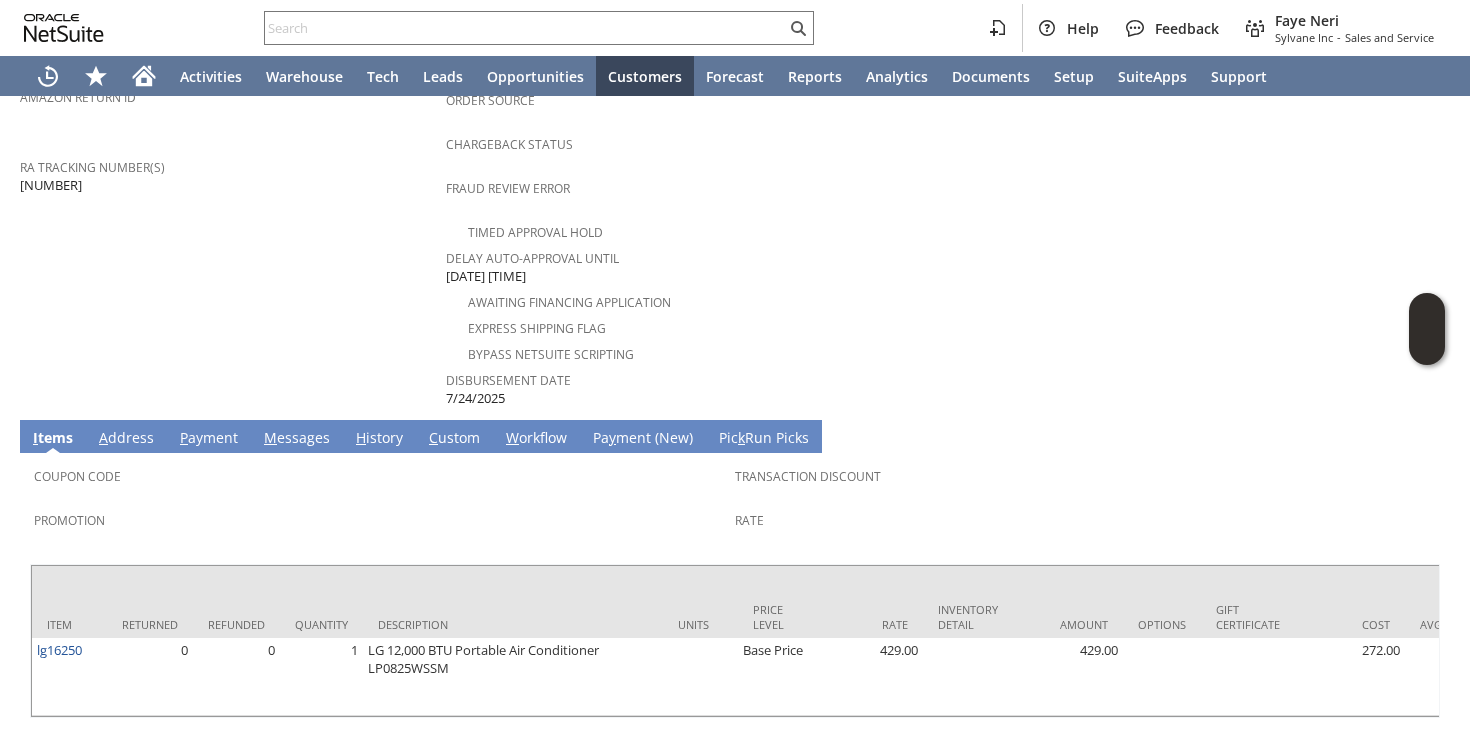 scroll, scrollTop: 842, scrollLeft: 0, axis: vertical 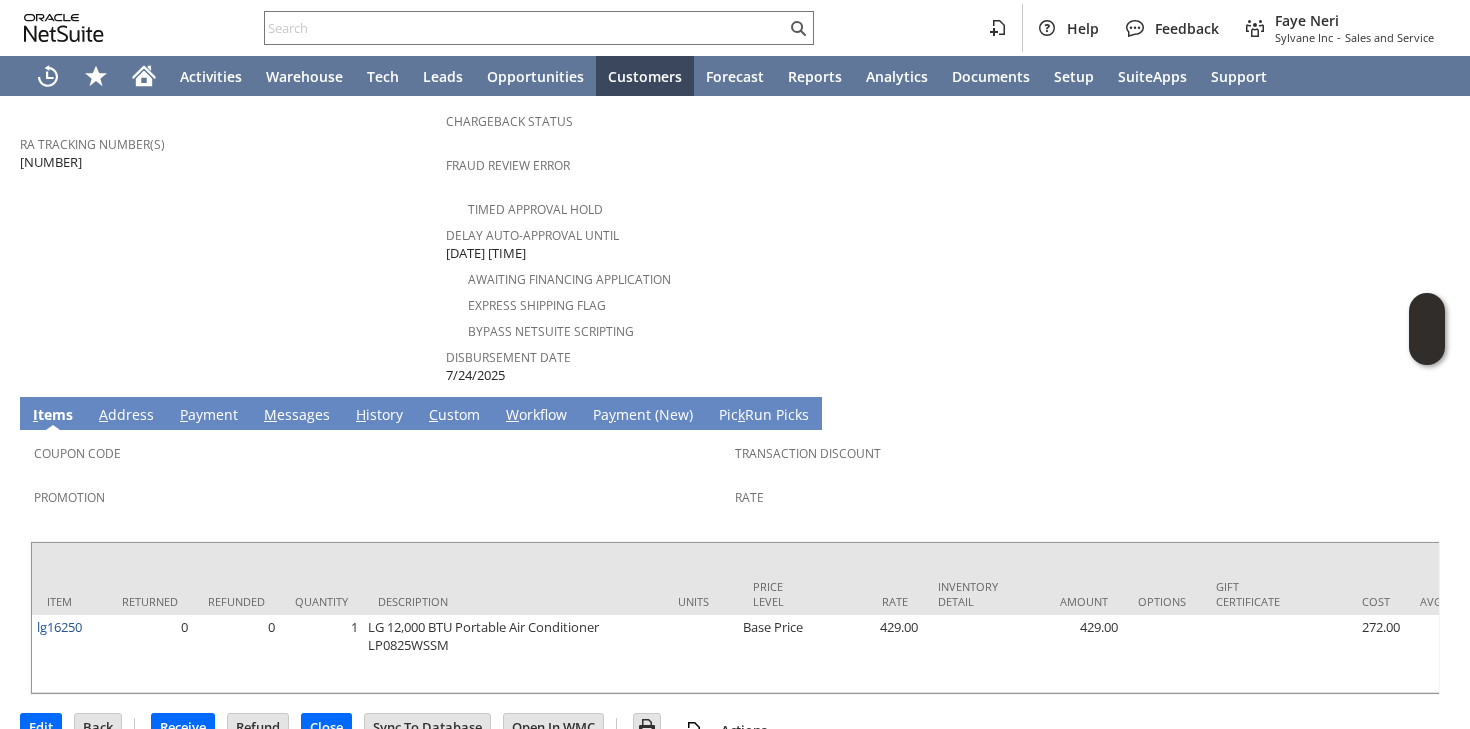 click on "Customer
CU1228502 martha bonner
Date
8/5/2025
Rtn. Auth. #
RA88919
Created From
Cash Sale #C709271562
Sales Rep
Location (Do Not Choose Sheeran or HQ)
Site
Sylvane - www.sylvane.com
Memo
Reason For Return
Damaged during shipping
Order Amount
Customer Comments / Special Instructions
Received damaged broken pieces. I ask for replaced pieces and was worried unit would not work. I received replacement  parts but unit is broken and does not work. Please refund full amount and give me instructions on how to return." at bounding box center [233, -107] 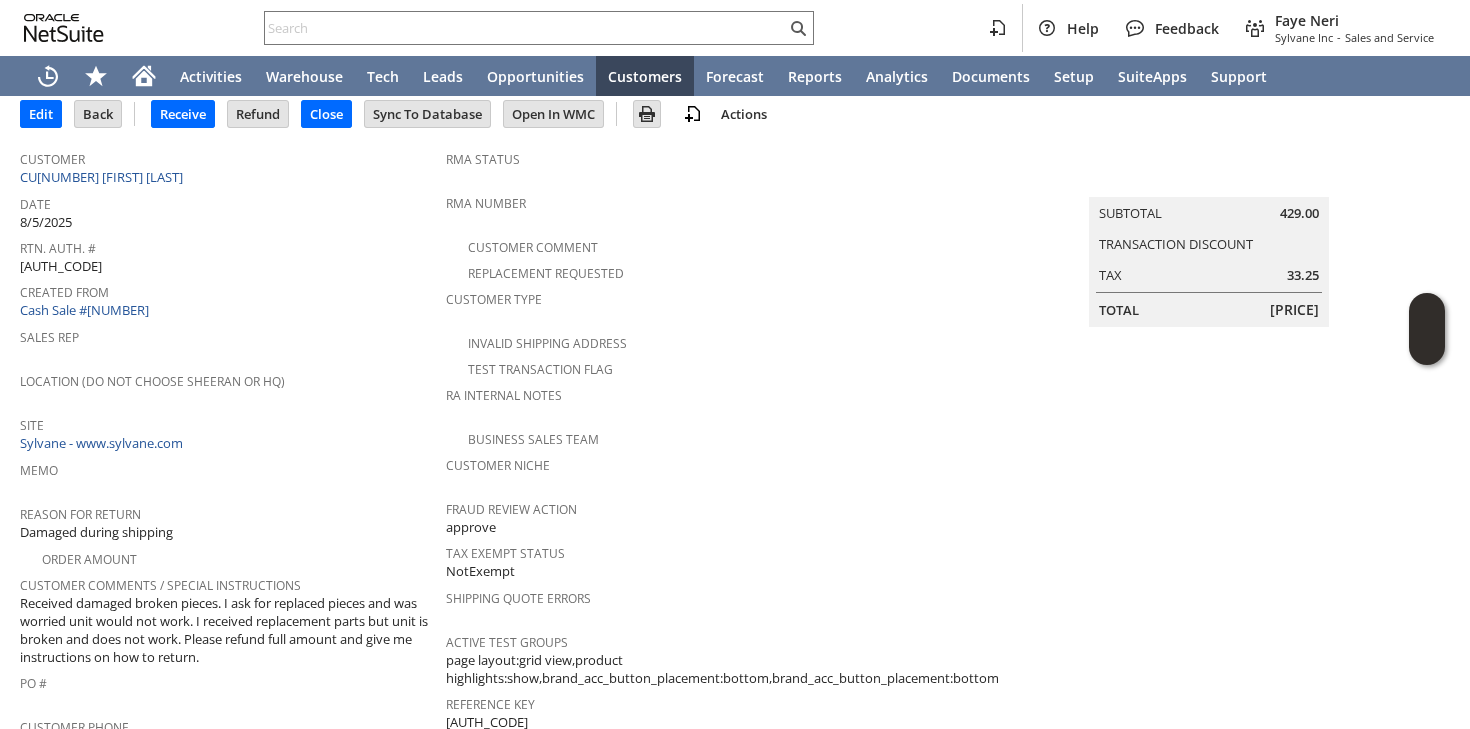 scroll, scrollTop: 97, scrollLeft: 0, axis: vertical 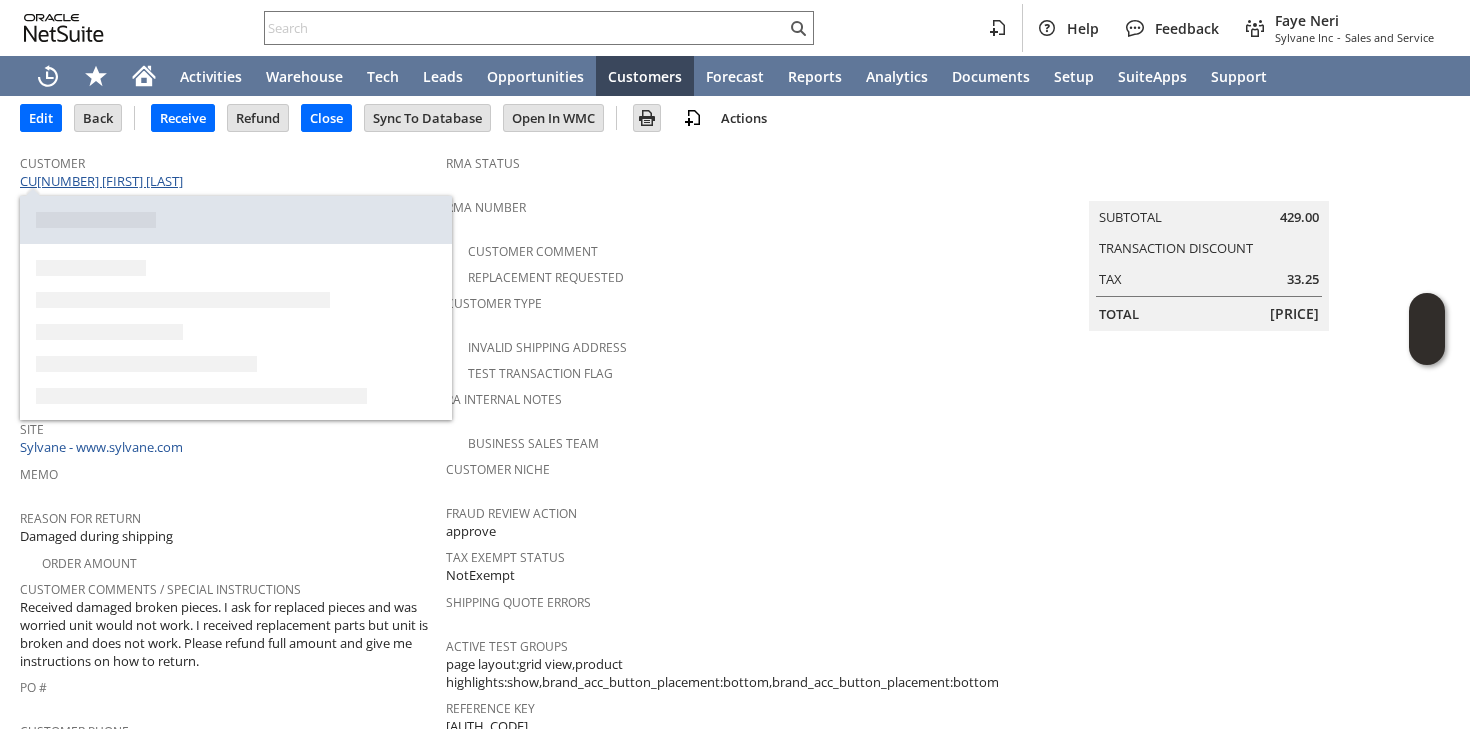 click on "CU1228502 [FIRST] [LAST]" at bounding box center [104, 181] 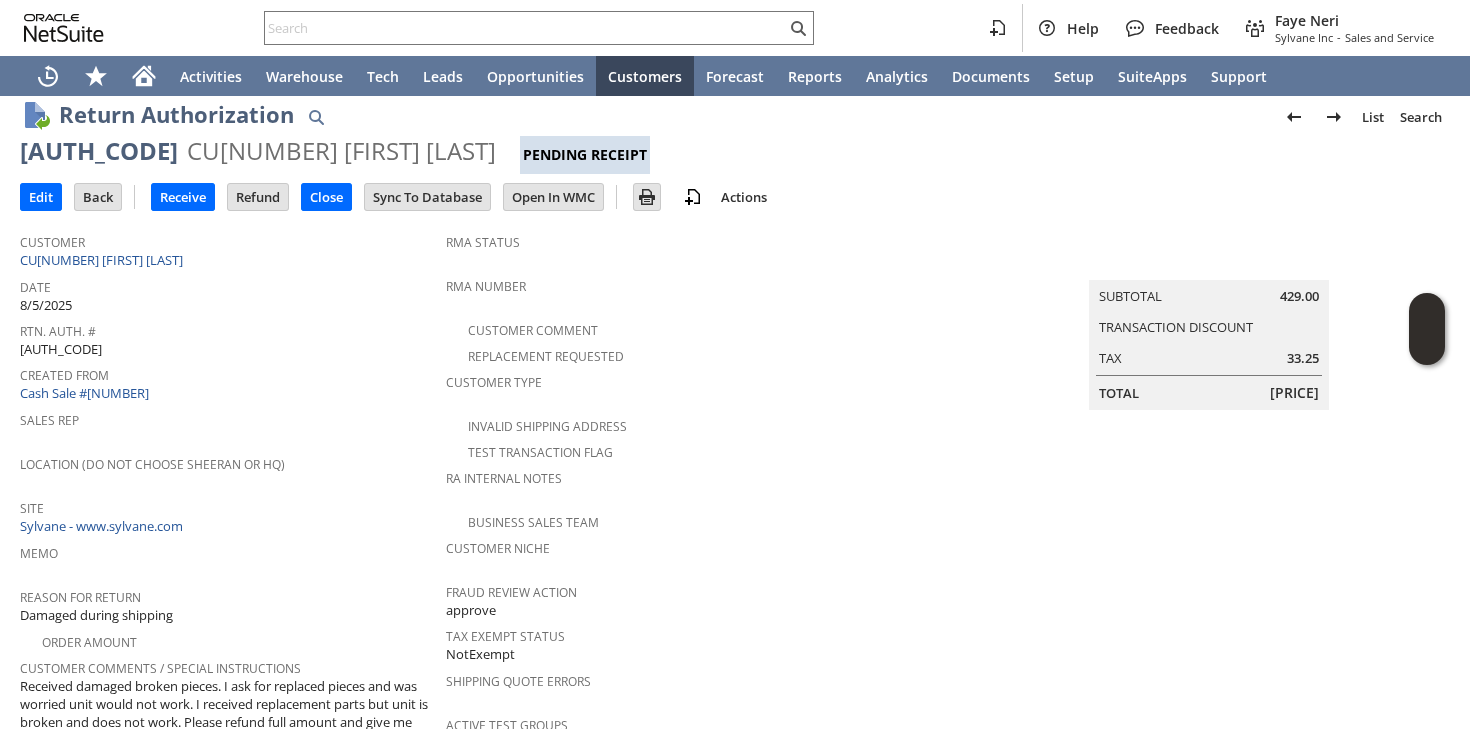 scroll, scrollTop: 0, scrollLeft: 0, axis: both 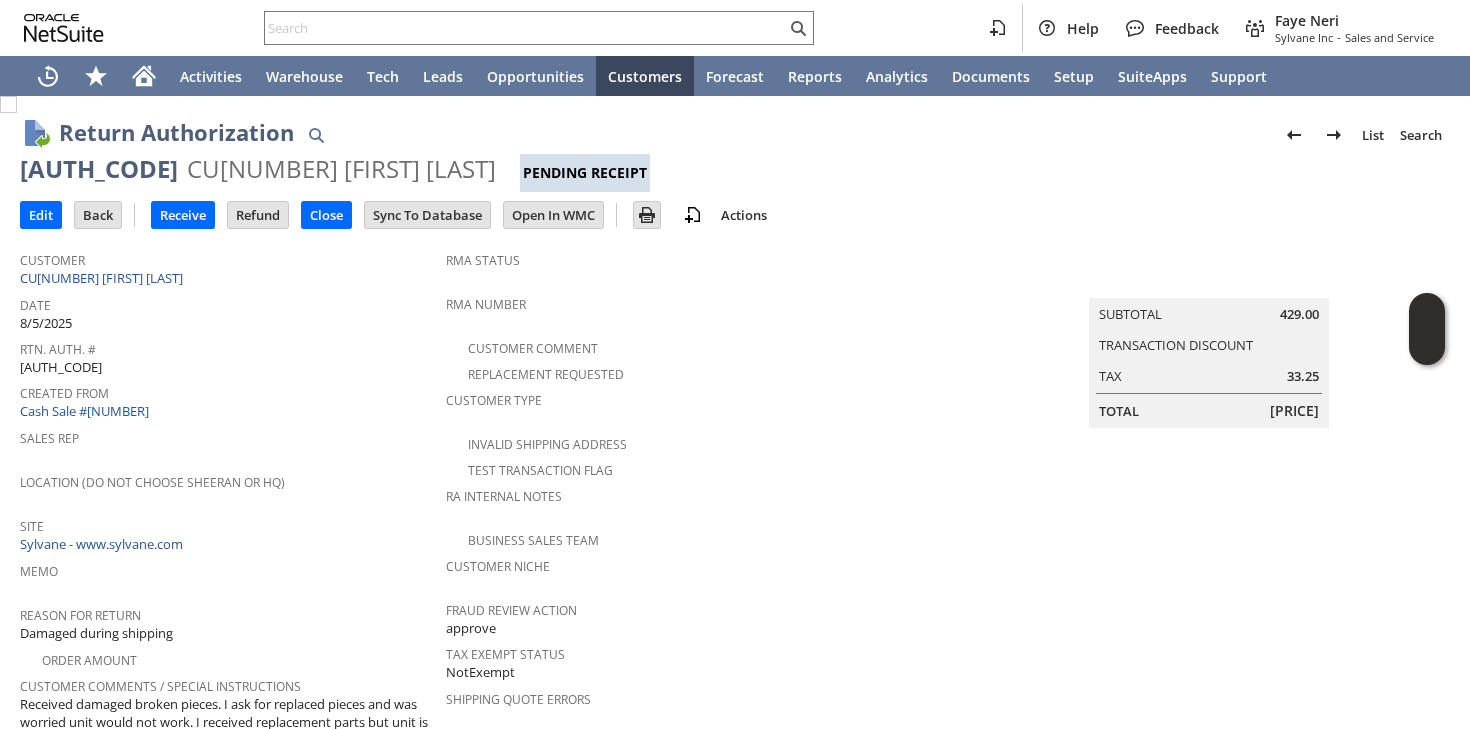 click on "[LICENSE]" at bounding box center [99, 169] 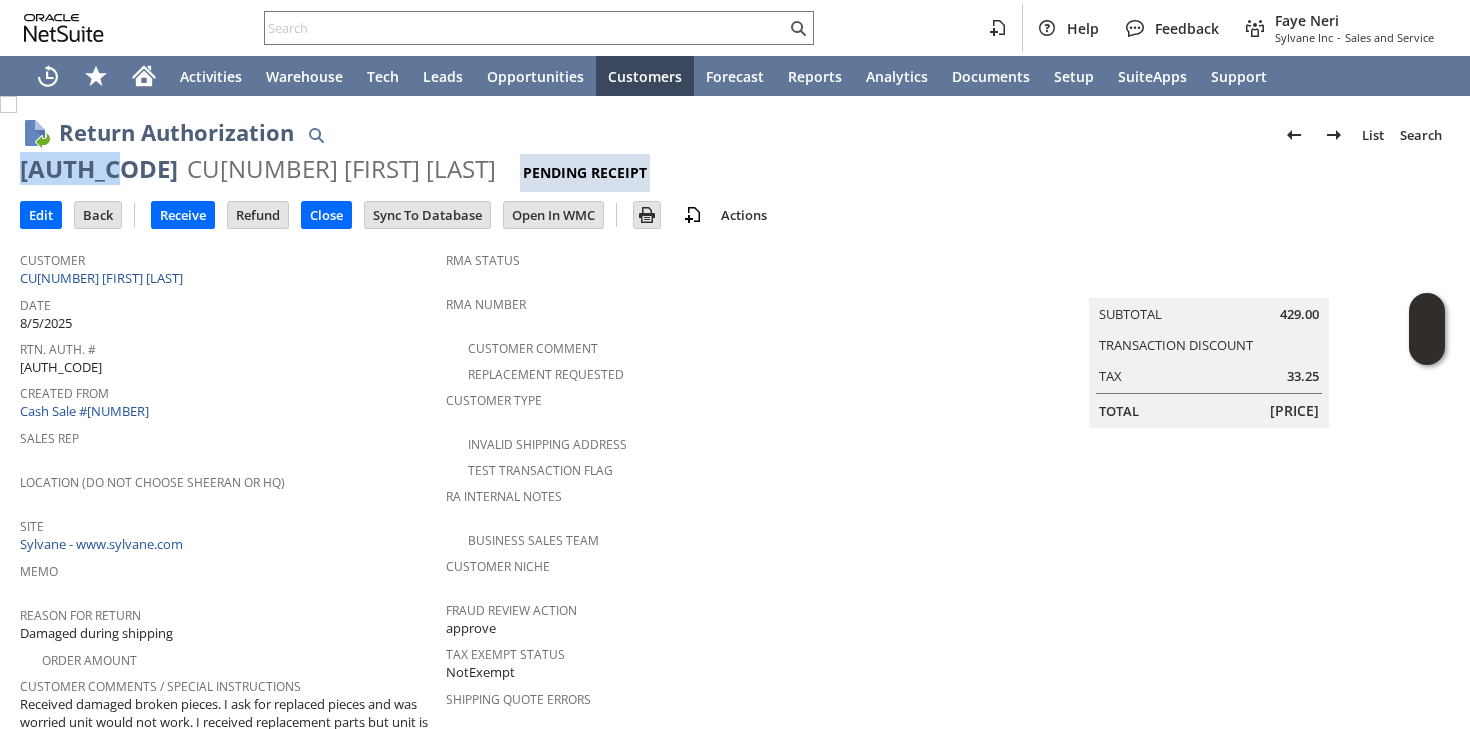 copy on "[LICENSE]" 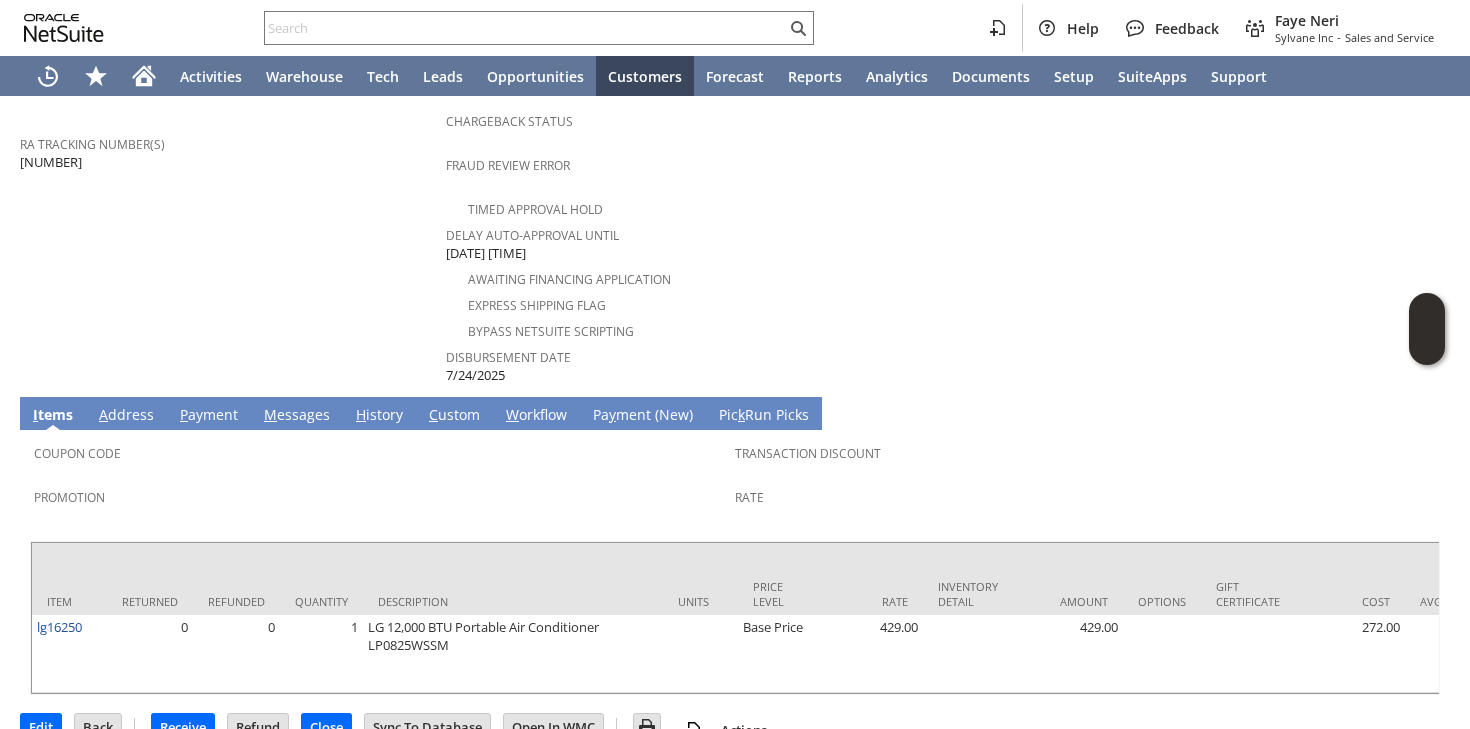 scroll, scrollTop: 0, scrollLeft: 0, axis: both 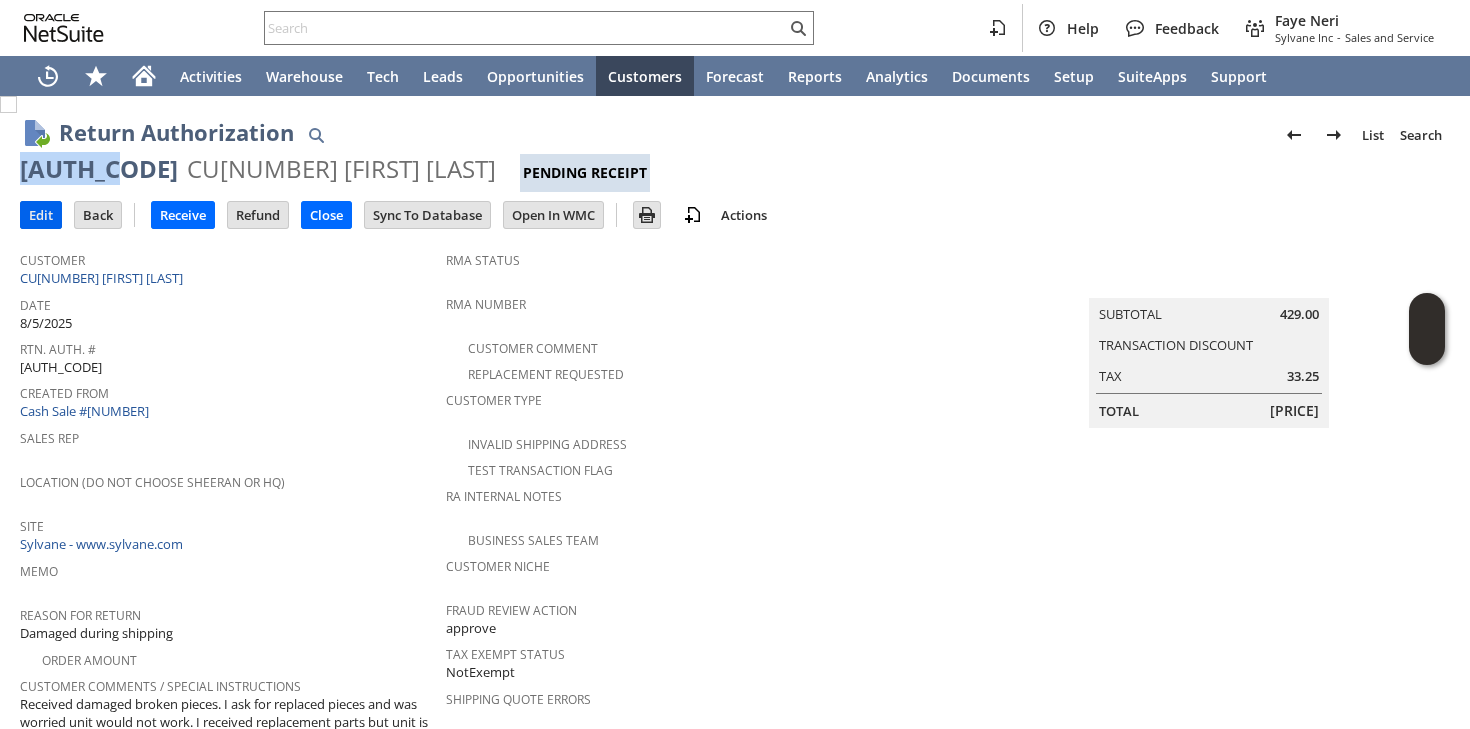 click on "Edit" at bounding box center (41, 215) 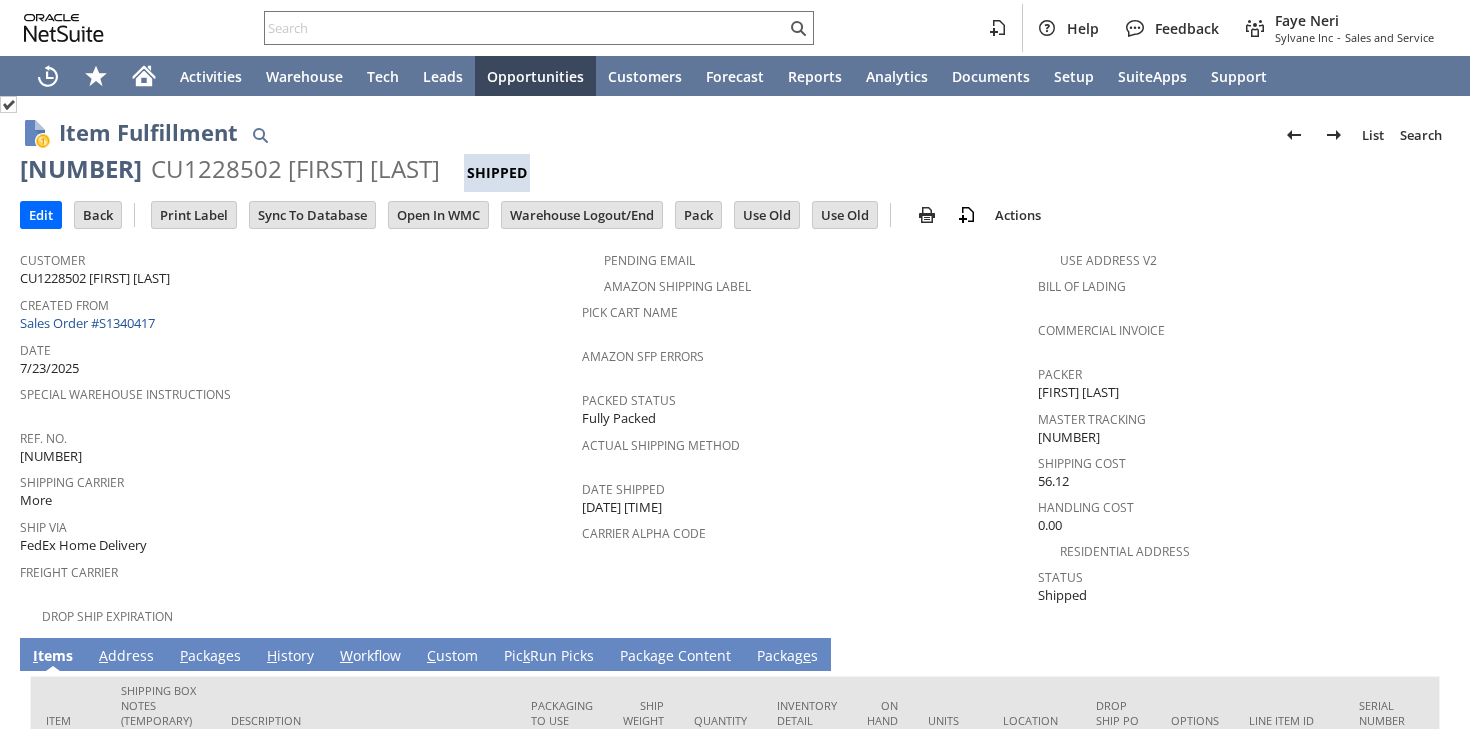 scroll, scrollTop: 0, scrollLeft: 0, axis: both 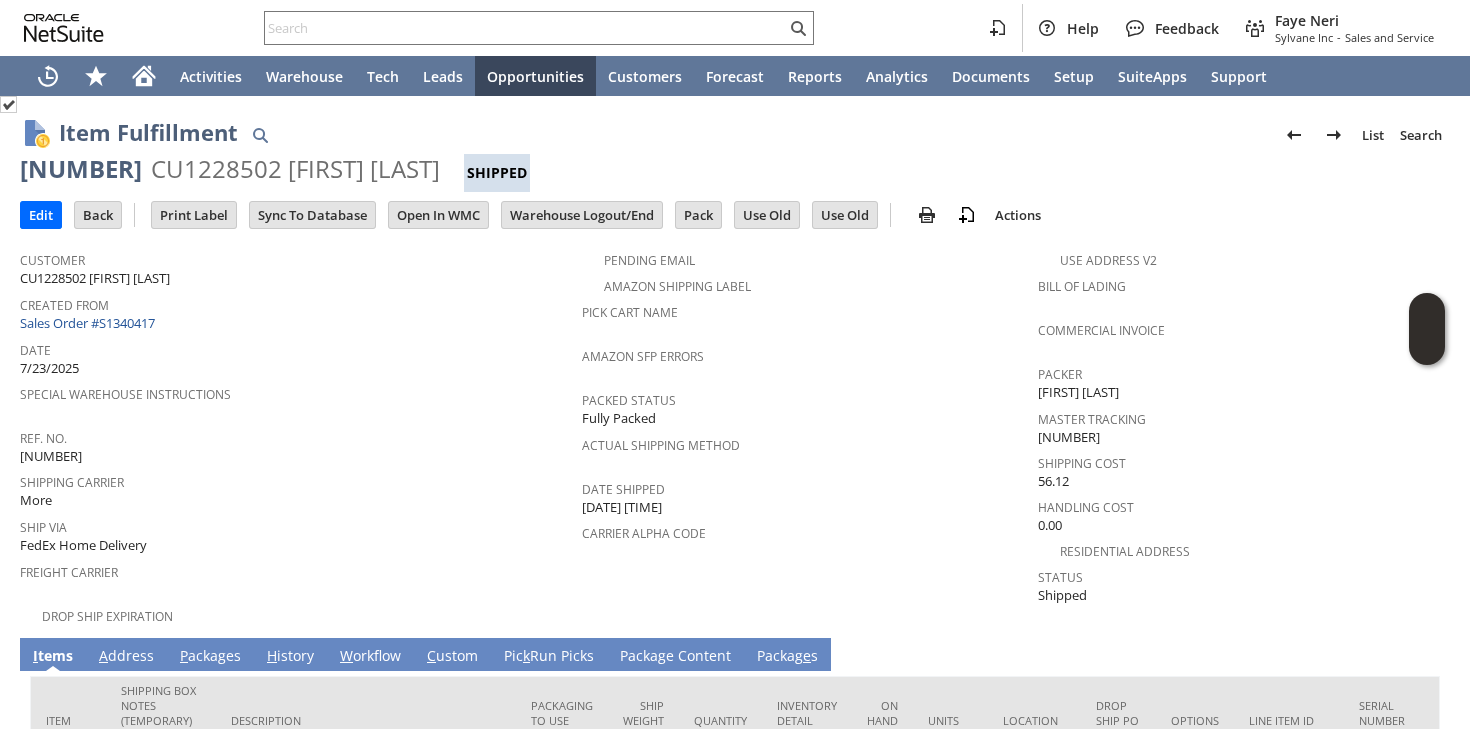 click on "Ref. No.
1507961" at bounding box center (296, 445) 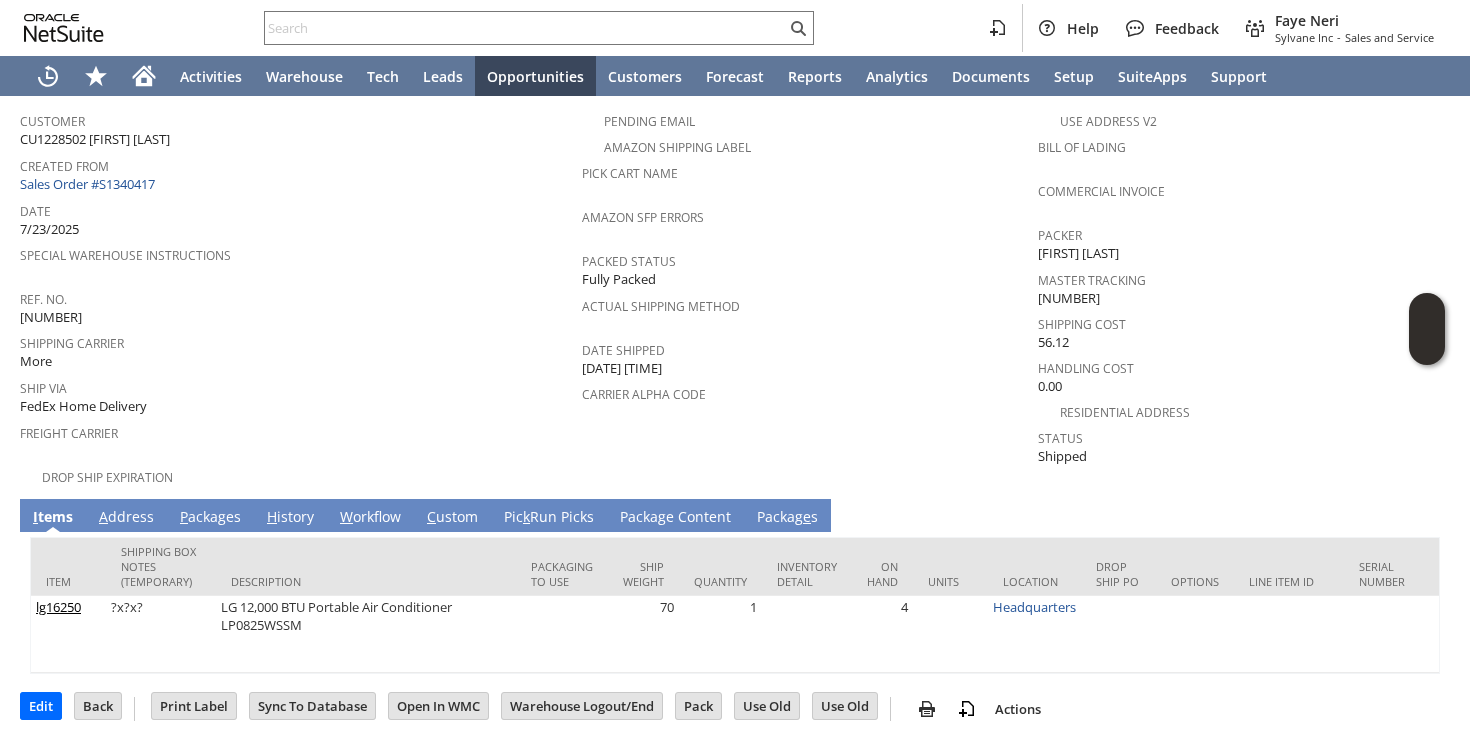 click on "Freight Carrier" at bounding box center (296, 440) 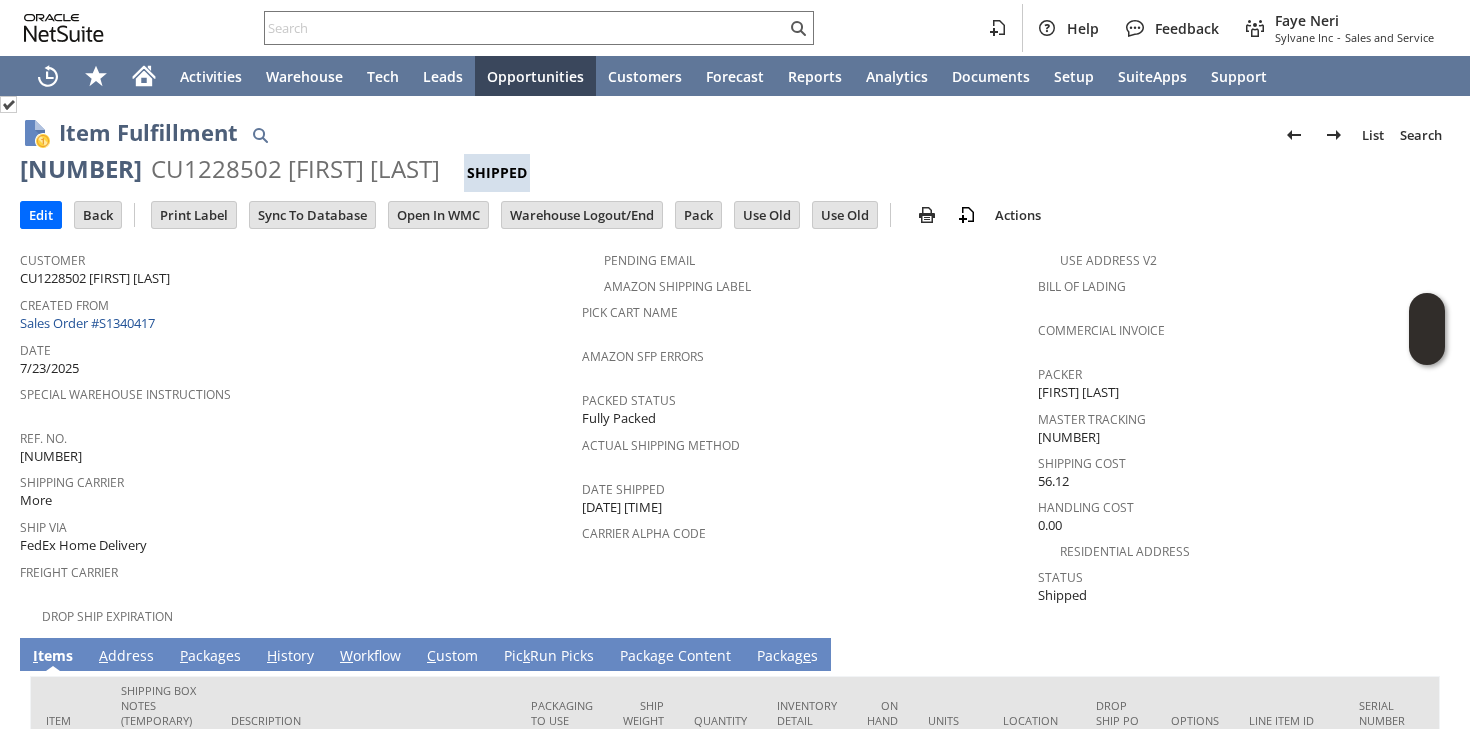 scroll, scrollTop: 139, scrollLeft: 0, axis: vertical 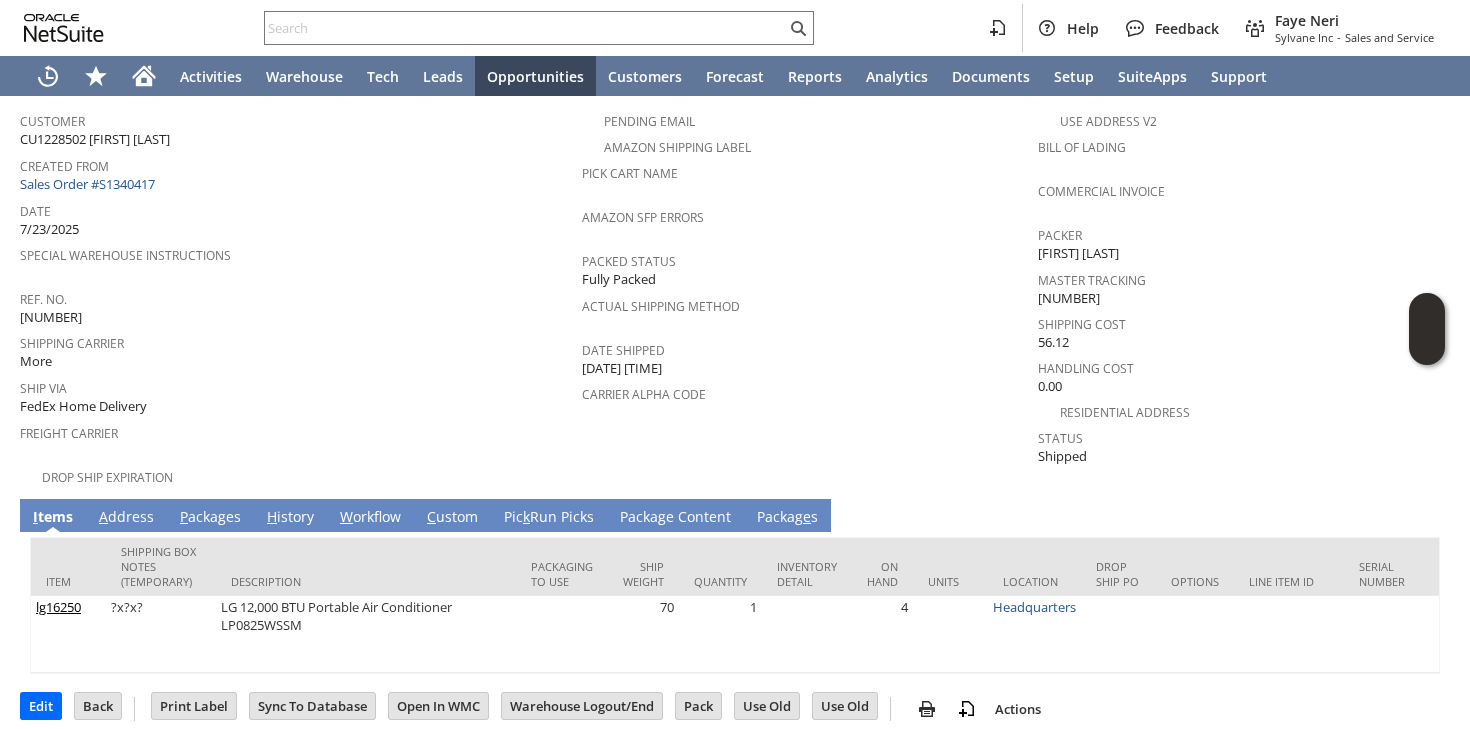 click on "A ddress" at bounding box center (126, 518) 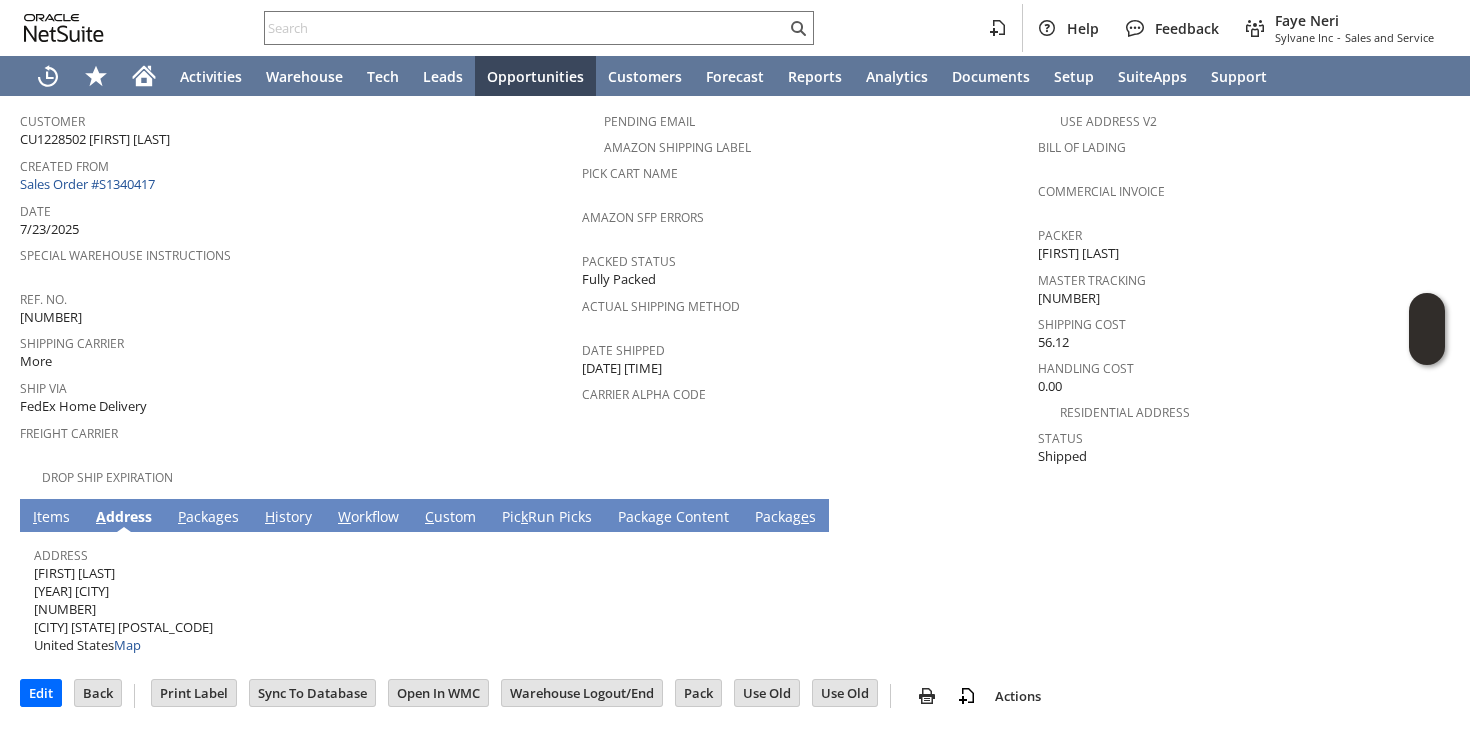 scroll, scrollTop: 124, scrollLeft: 0, axis: vertical 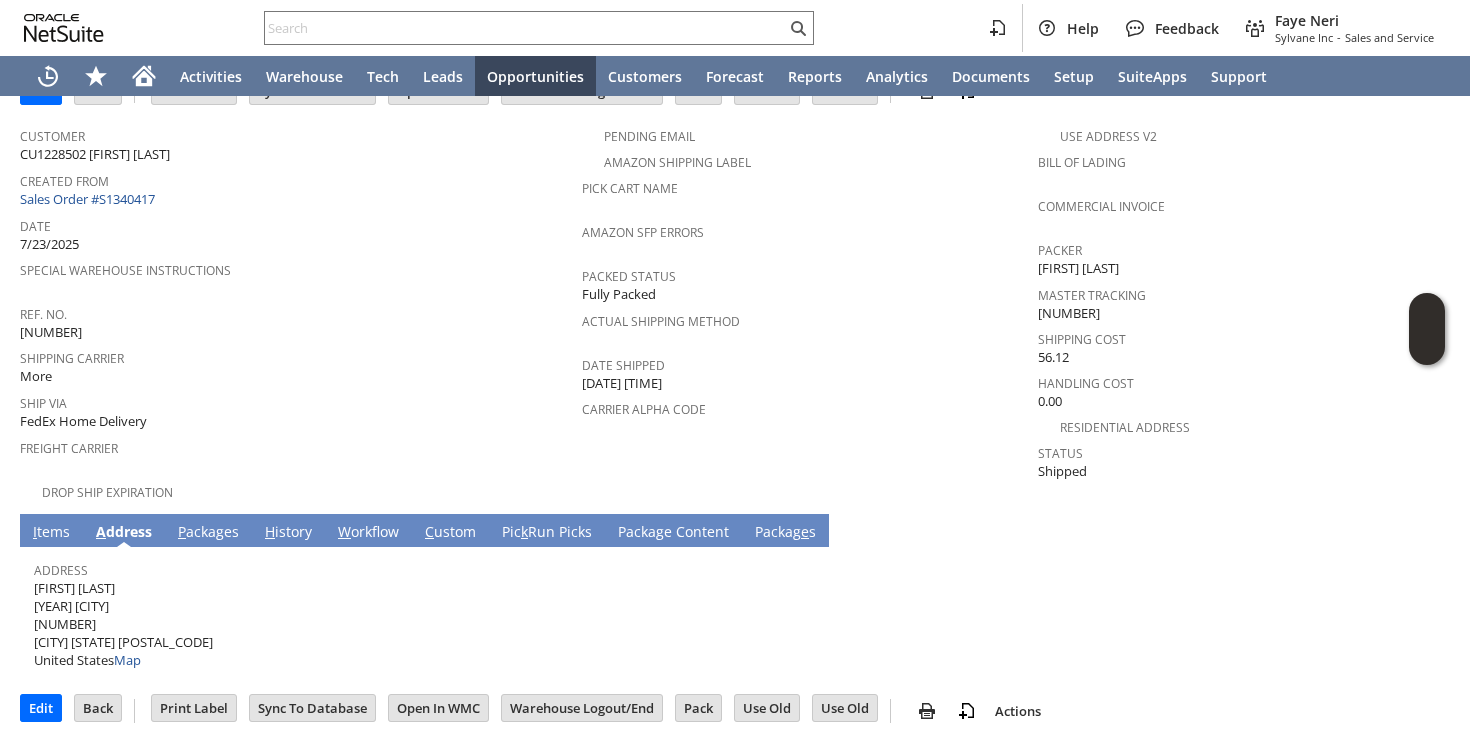 click on "marty Bonner 1963 San Bruno 2288877 Newport Beach CA 92660 United States  Map" at bounding box center (123, 624) 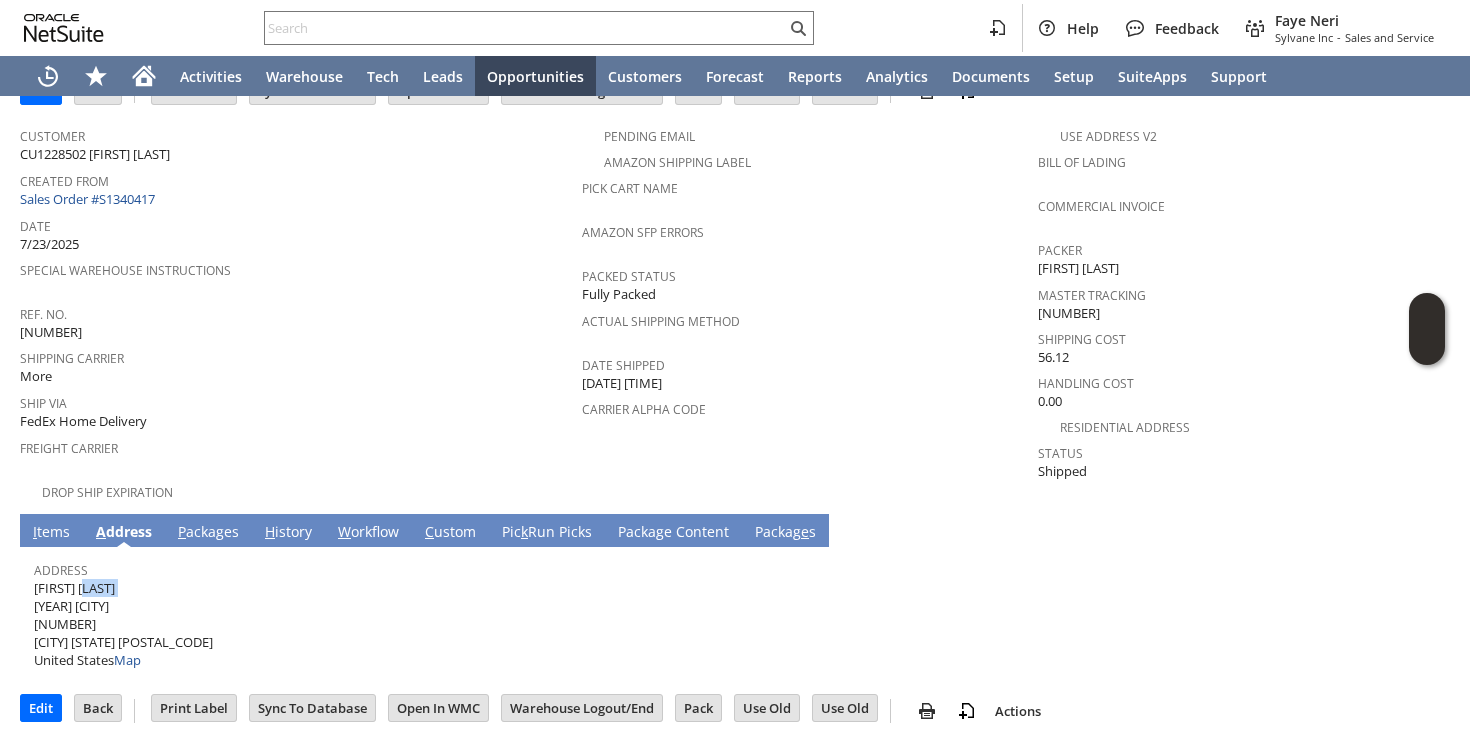 copy on "marty Bonner" 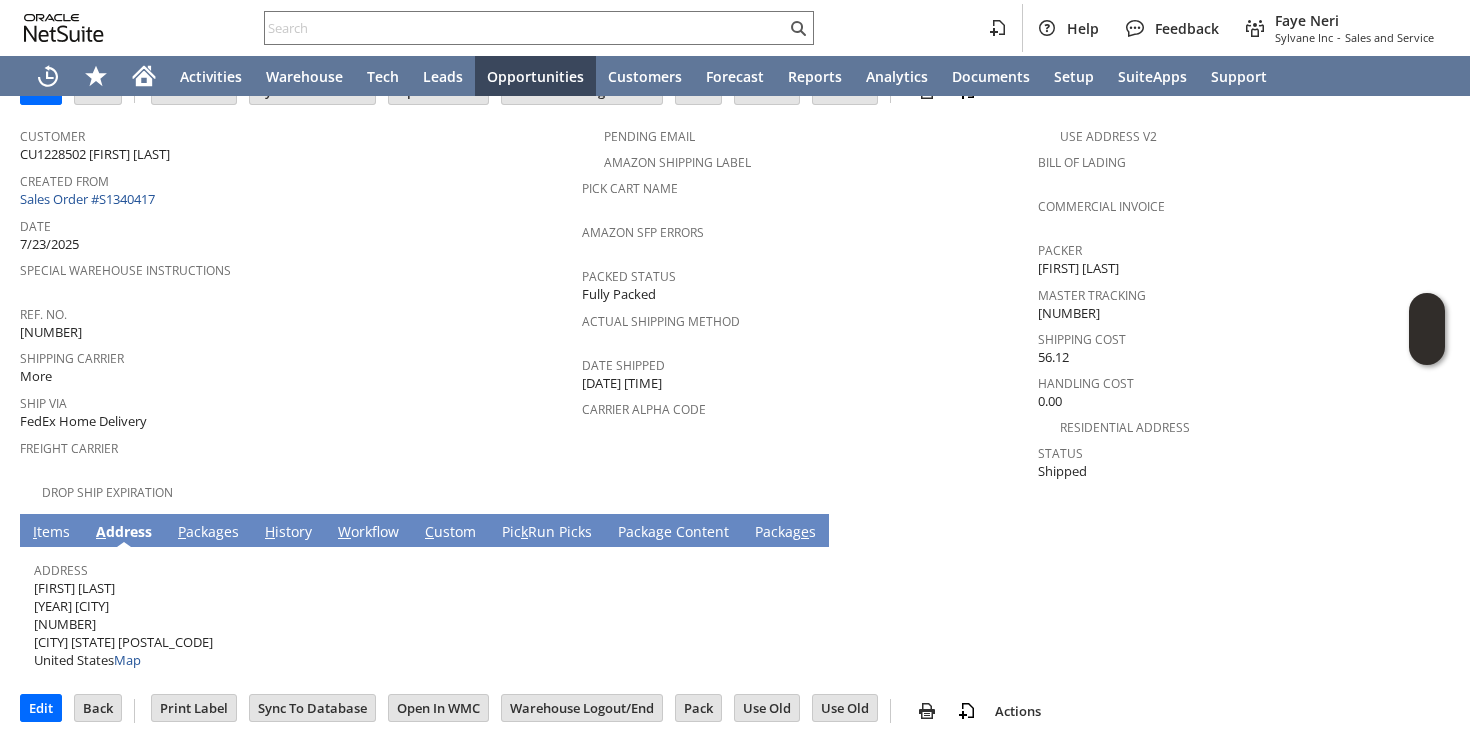 click on "marty Bonner 1963 San Bruno 2288877 Newport Beach CA 92660 United States  Map" at bounding box center (123, 624) 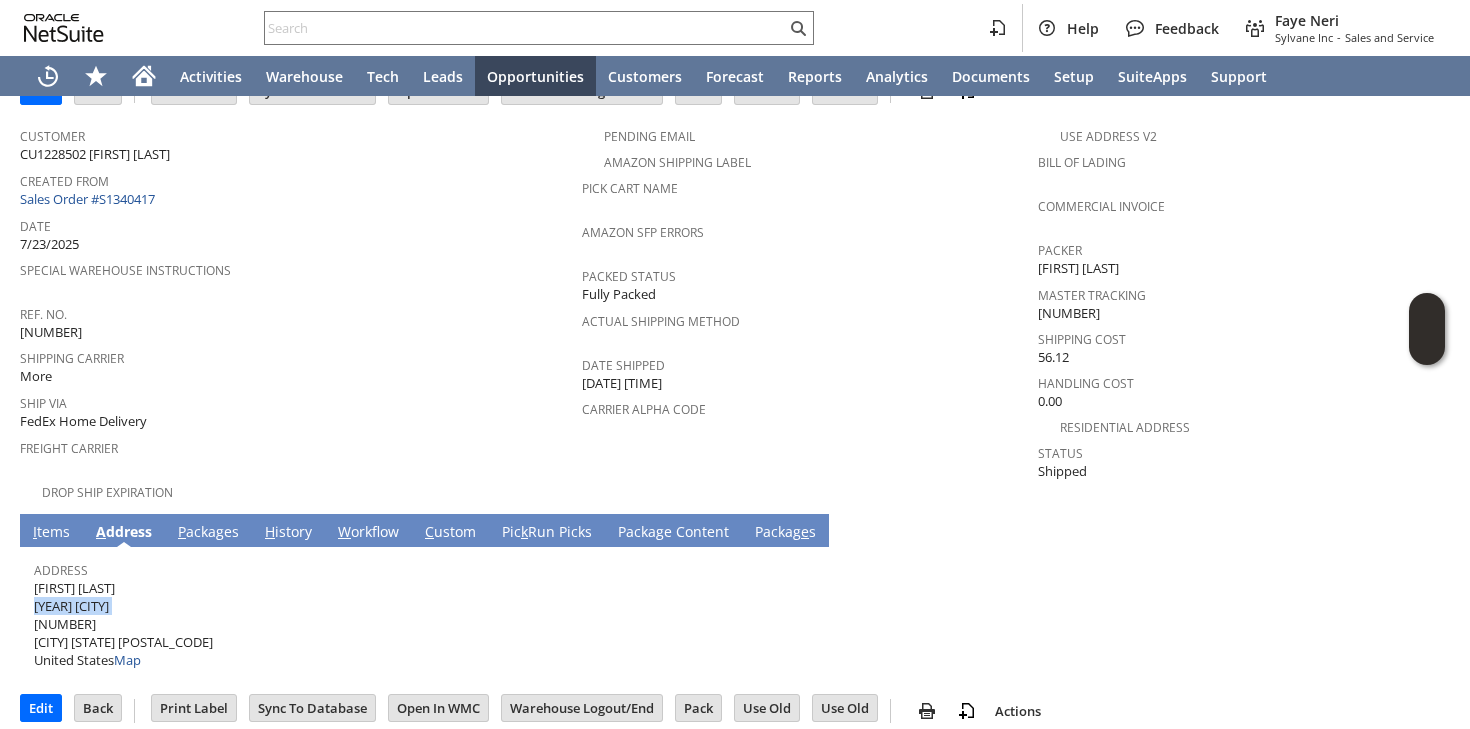 click on "marty Bonner 1963 San Bruno 2288877 Newport Beach CA 92660 United States  Map" at bounding box center [123, 624] 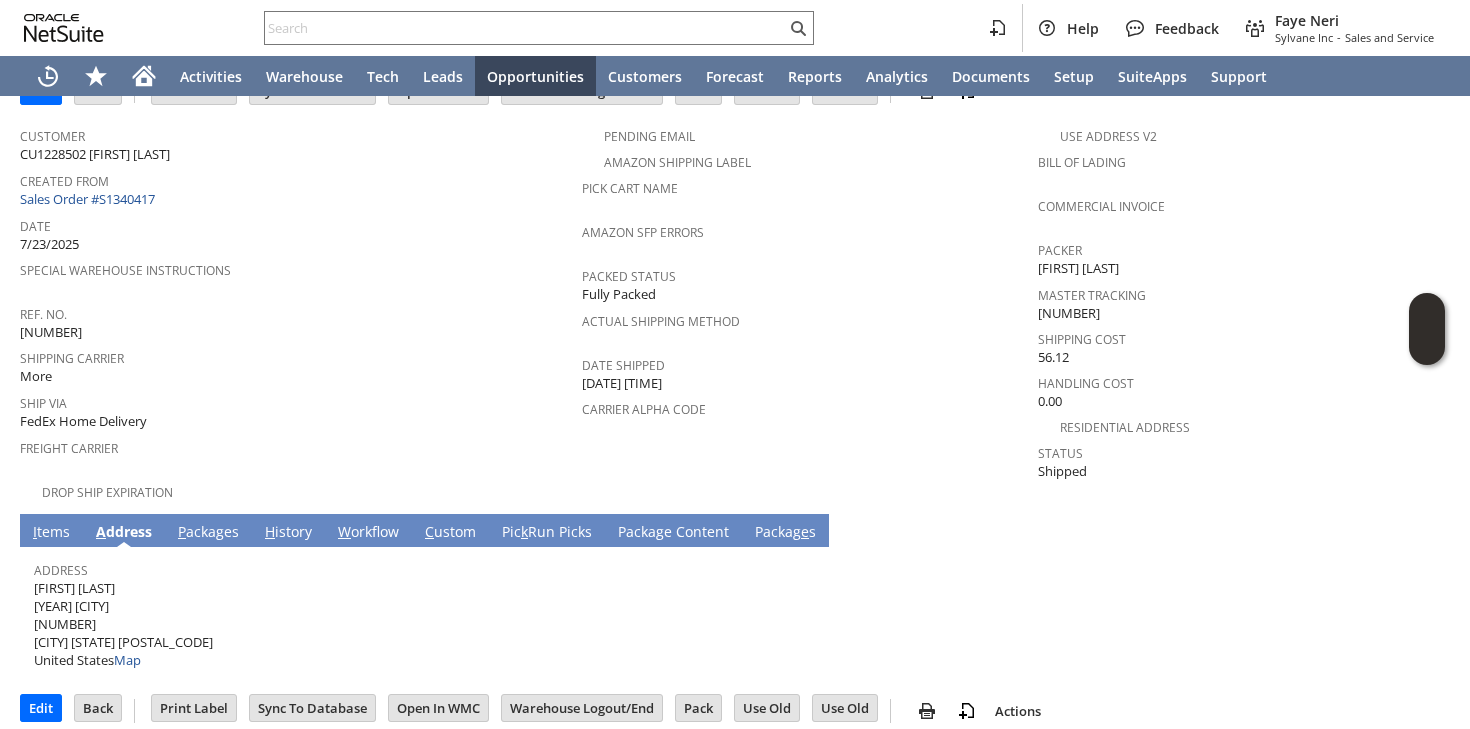 click on "marty Bonner 1963 San Bruno 2288877 Newport Beach CA 92660 United States  Map" at bounding box center [123, 624] 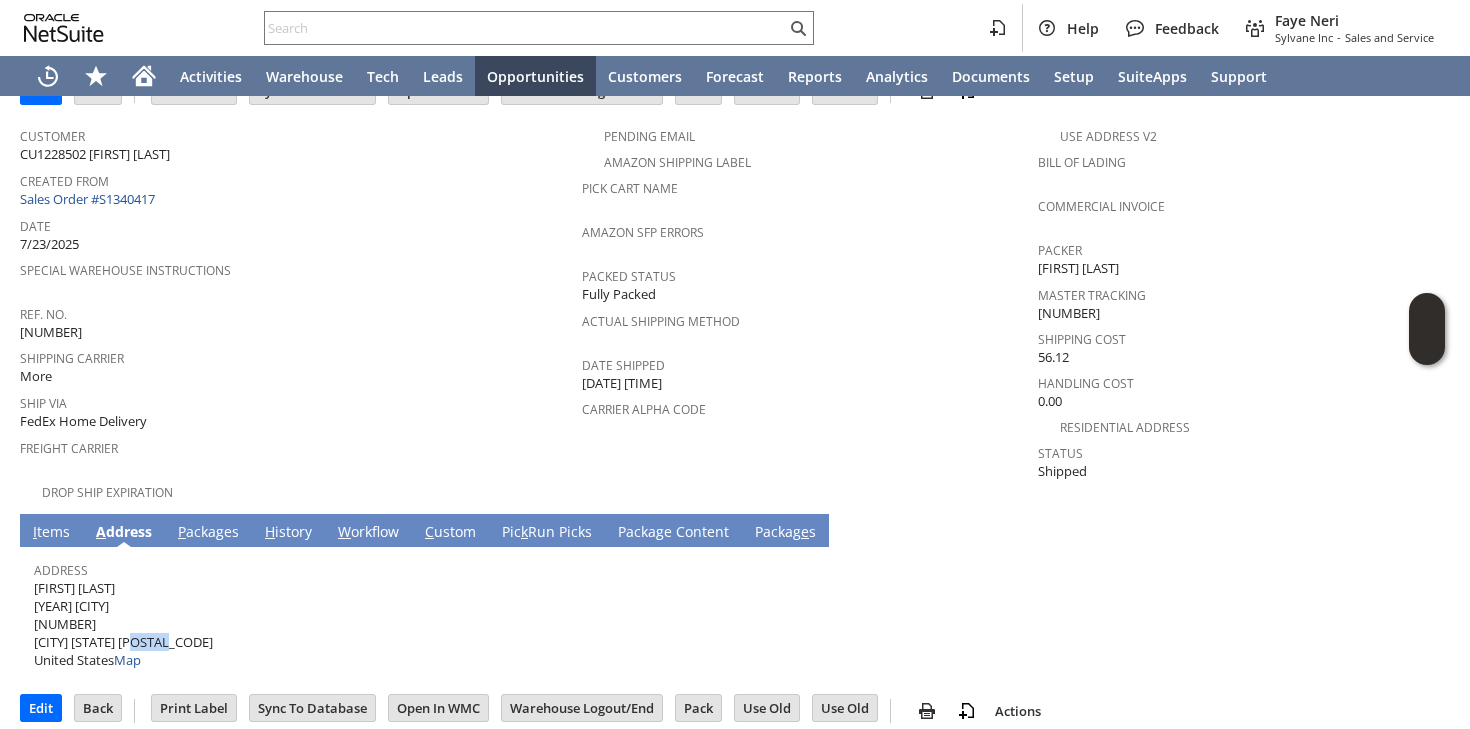 copy on "[POSTAL_CODE]" 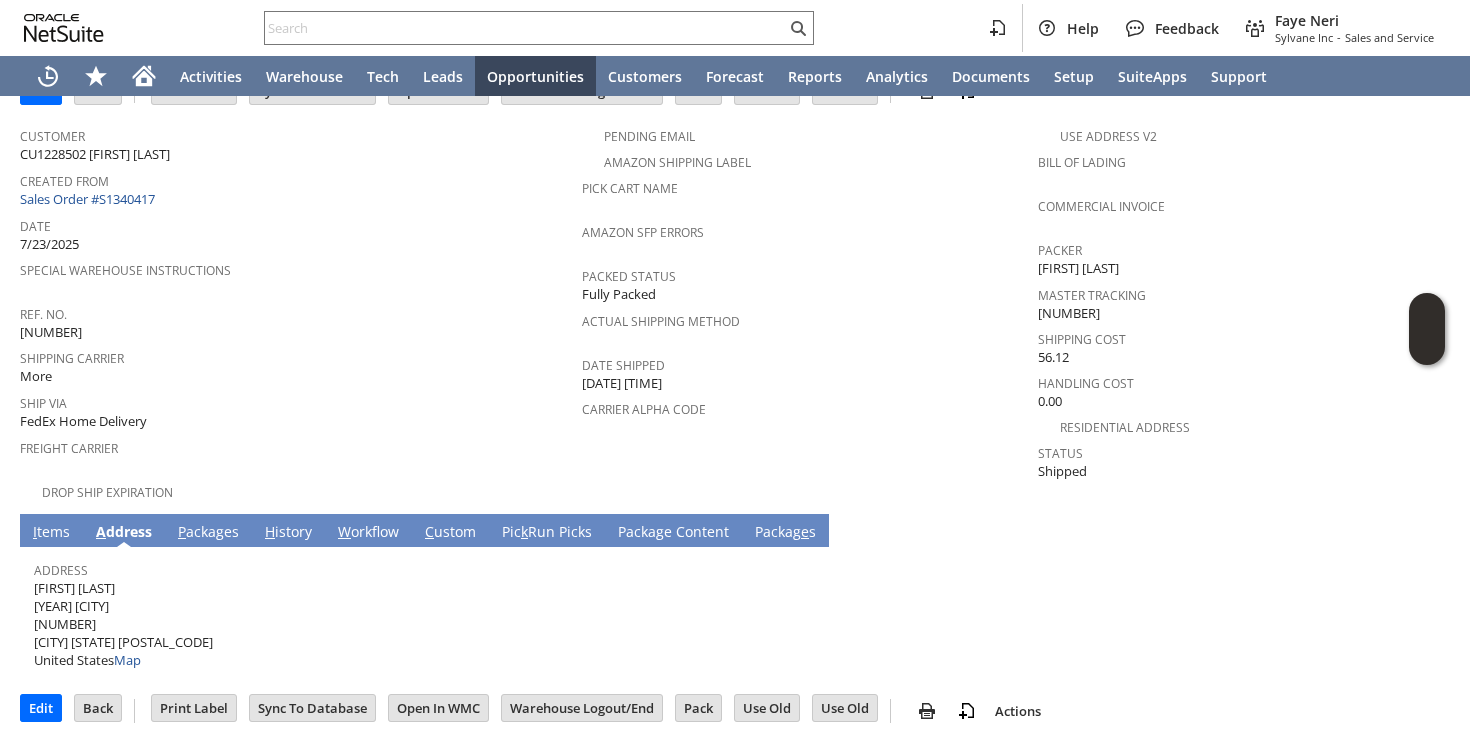 click on "Ref. No." at bounding box center (296, 311) 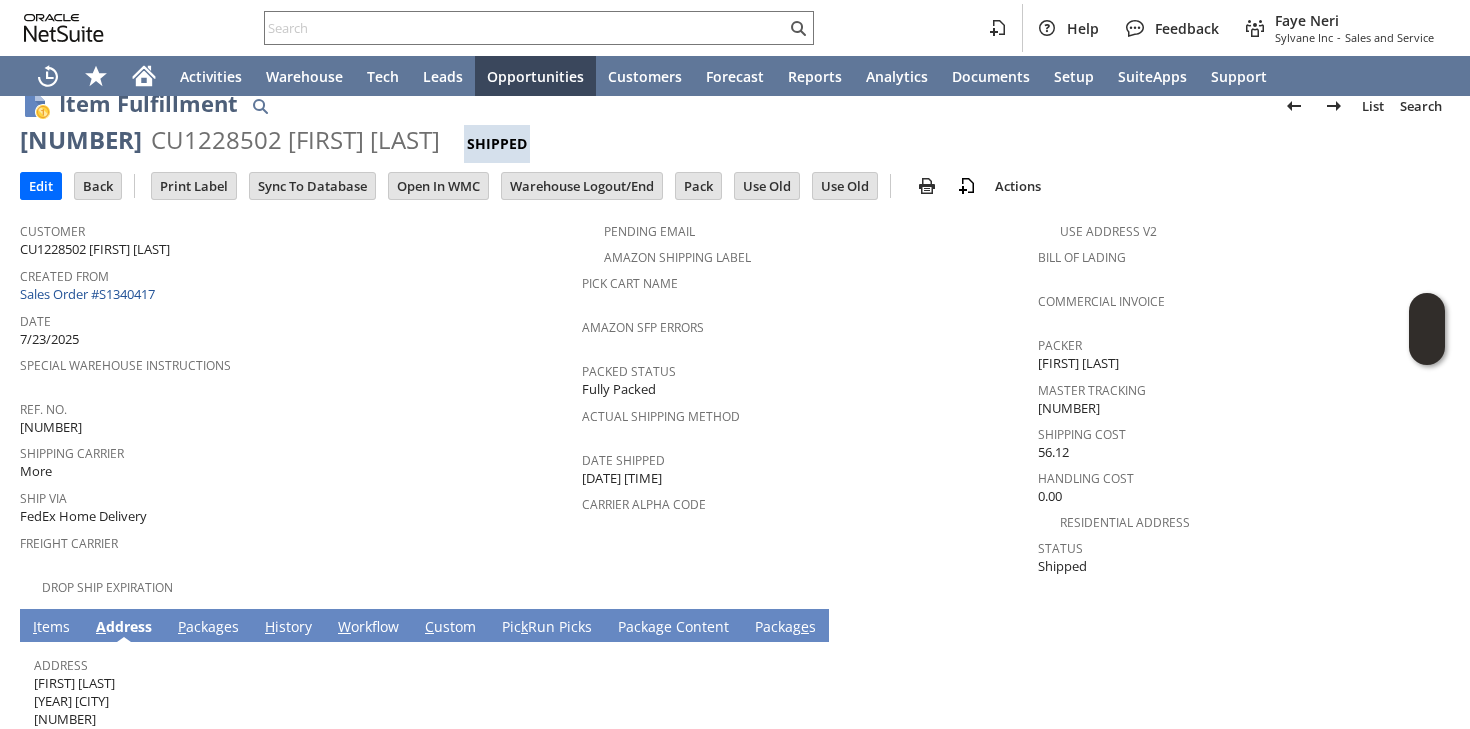 scroll, scrollTop: 0, scrollLeft: 0, axis: both 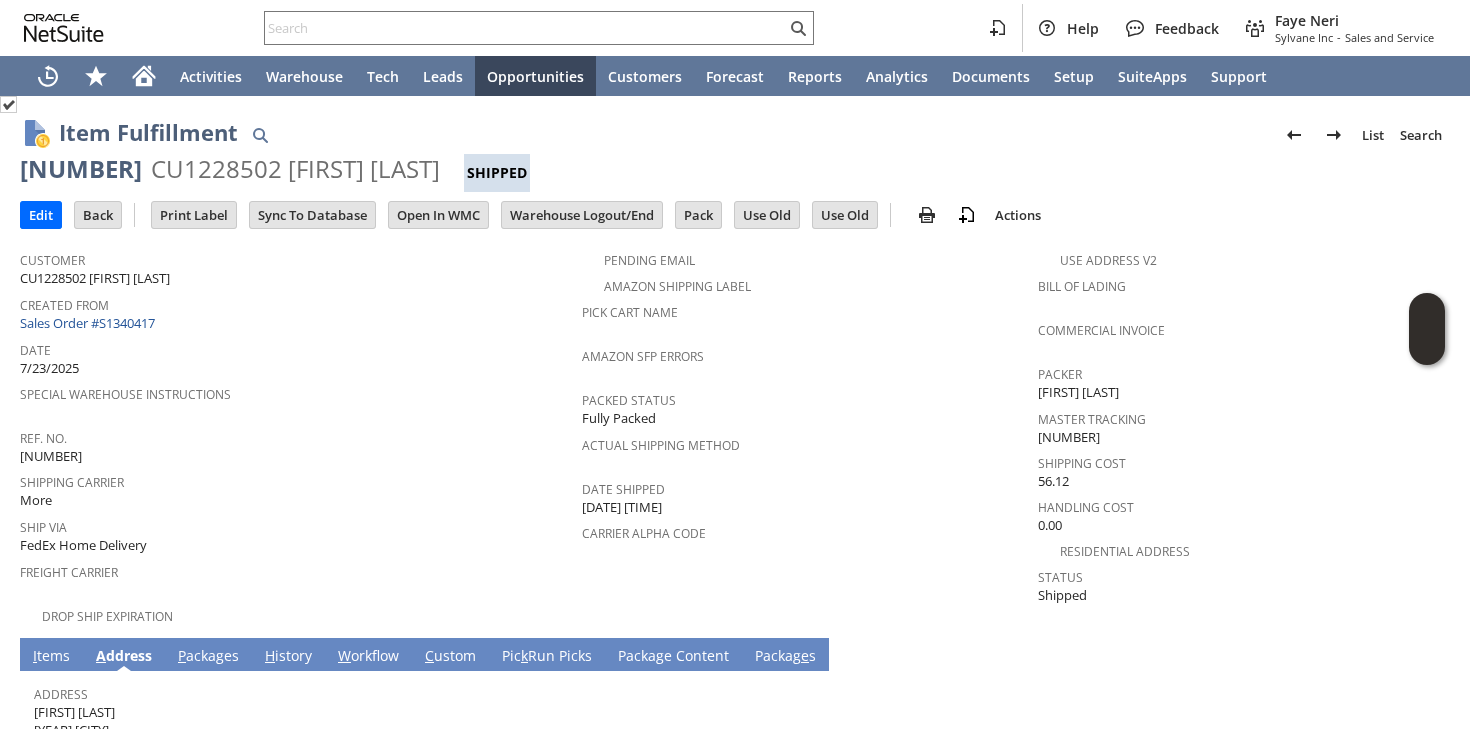 click on "Customer
CU1228502 martha bonner" at bounding box center (301, 266) 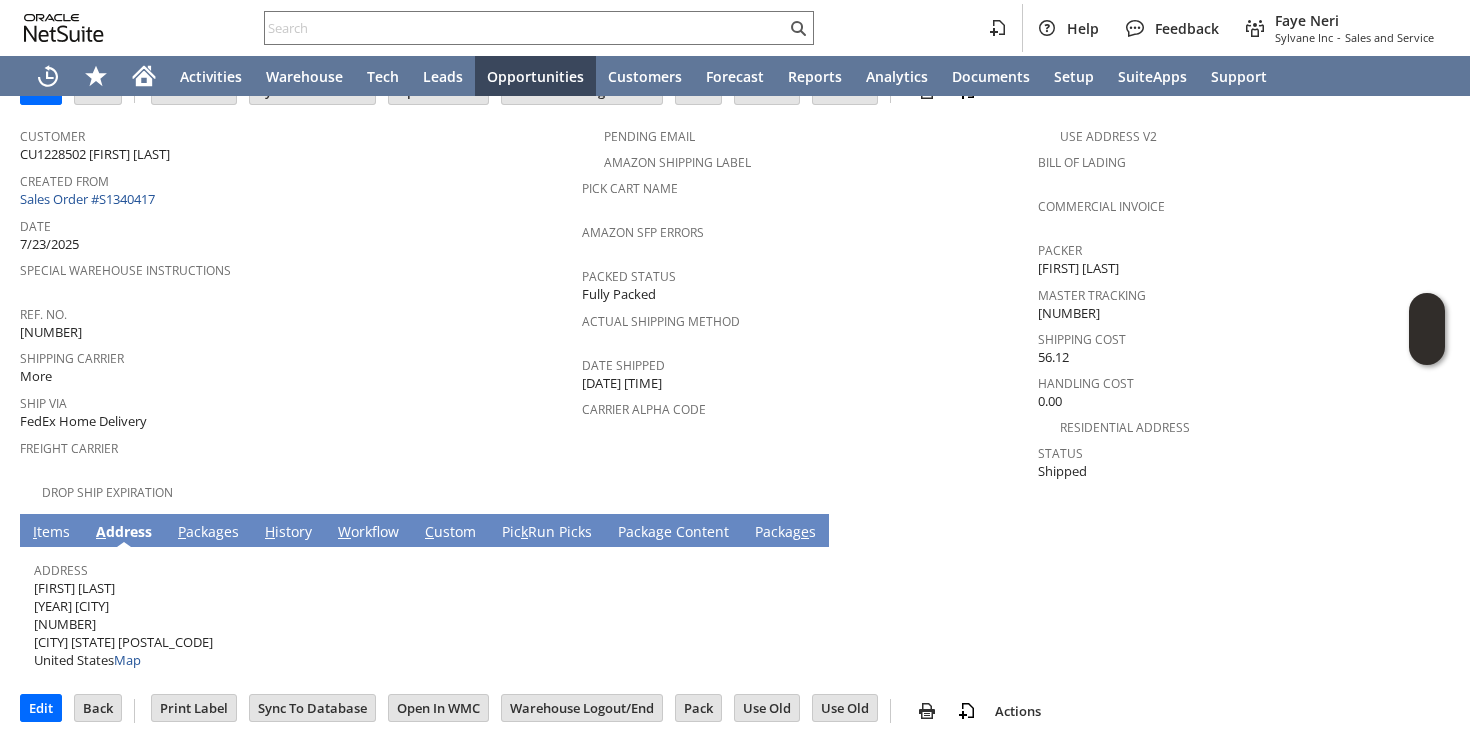 click on "Shipping Carrier
More" at bounding box center [301, 366] 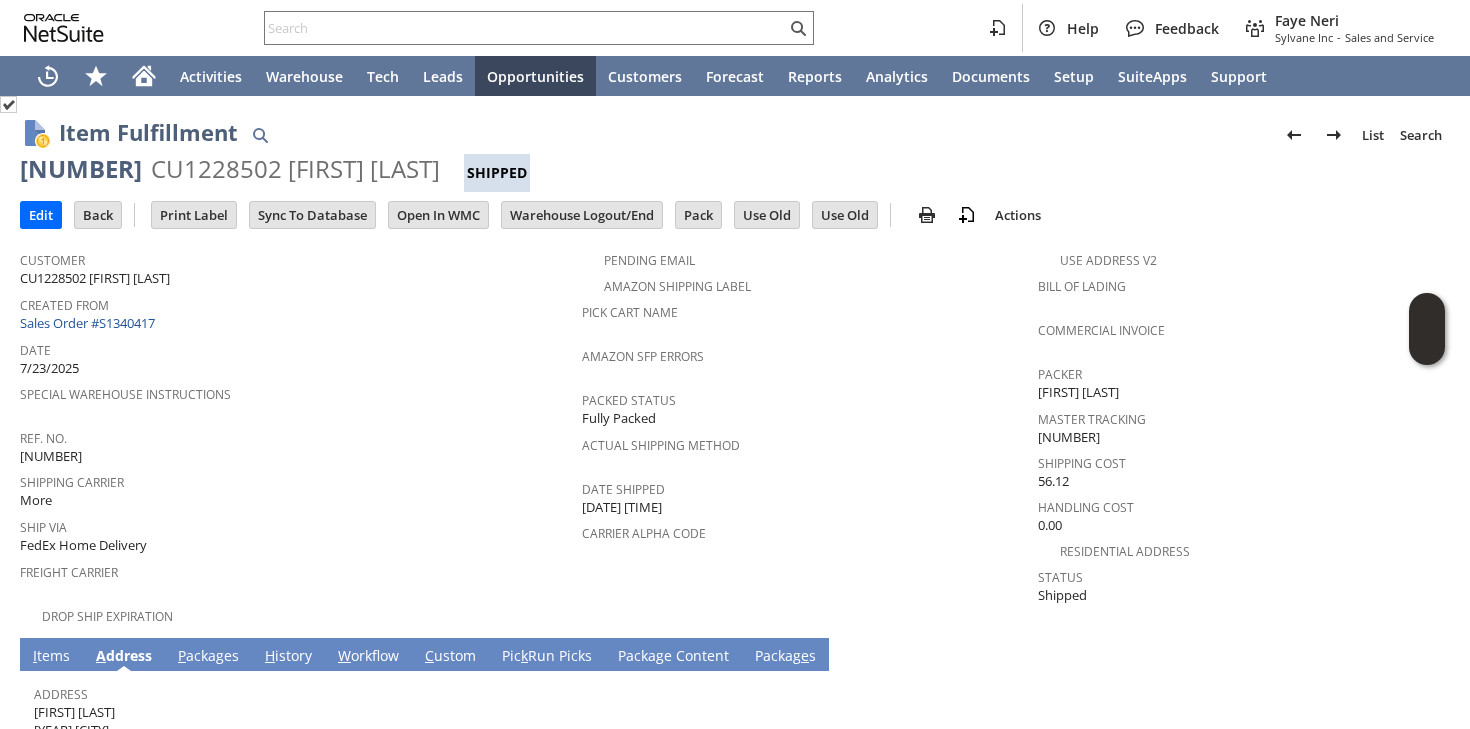 scroll, scrollTop: 124, scrollLeft: 0, axis: vertical 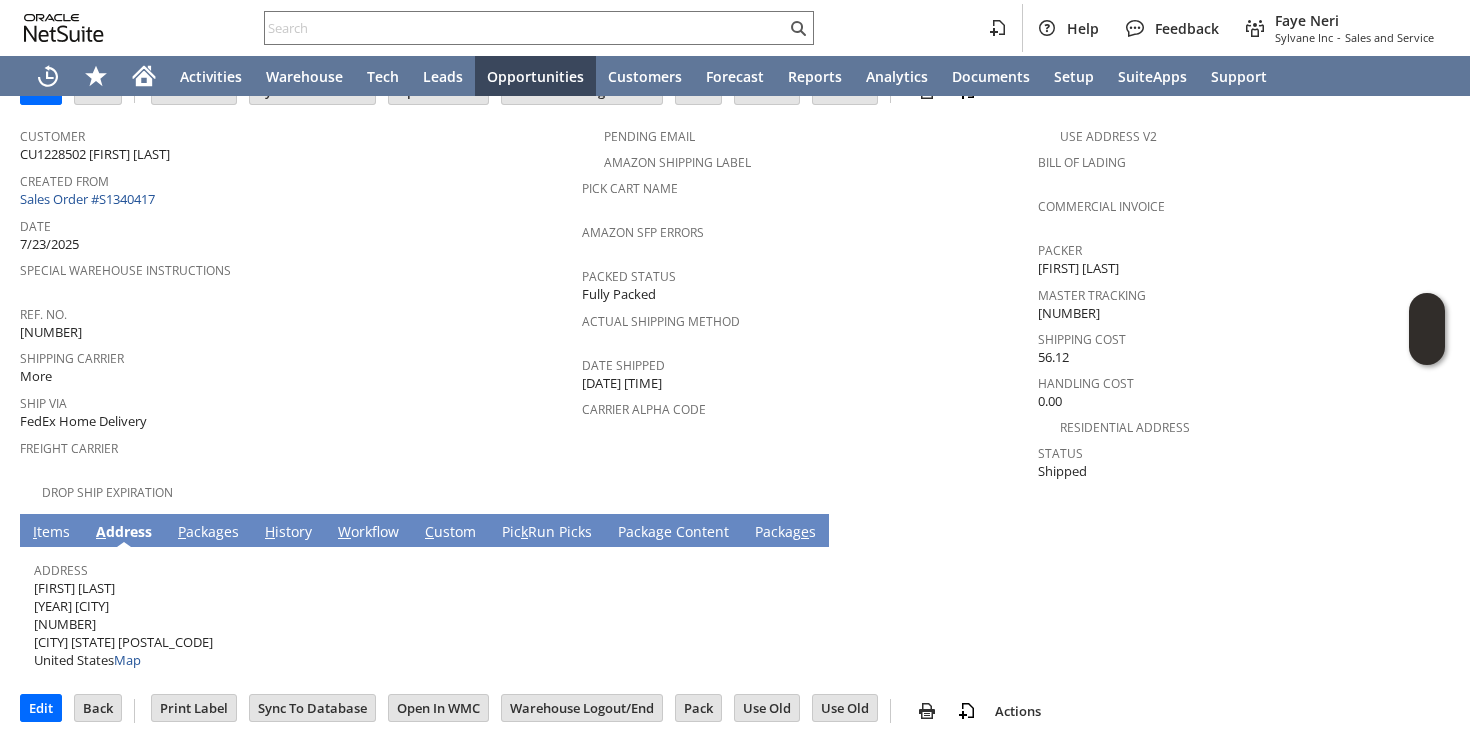 click on "P ackages" at bounding box center (208, 533) 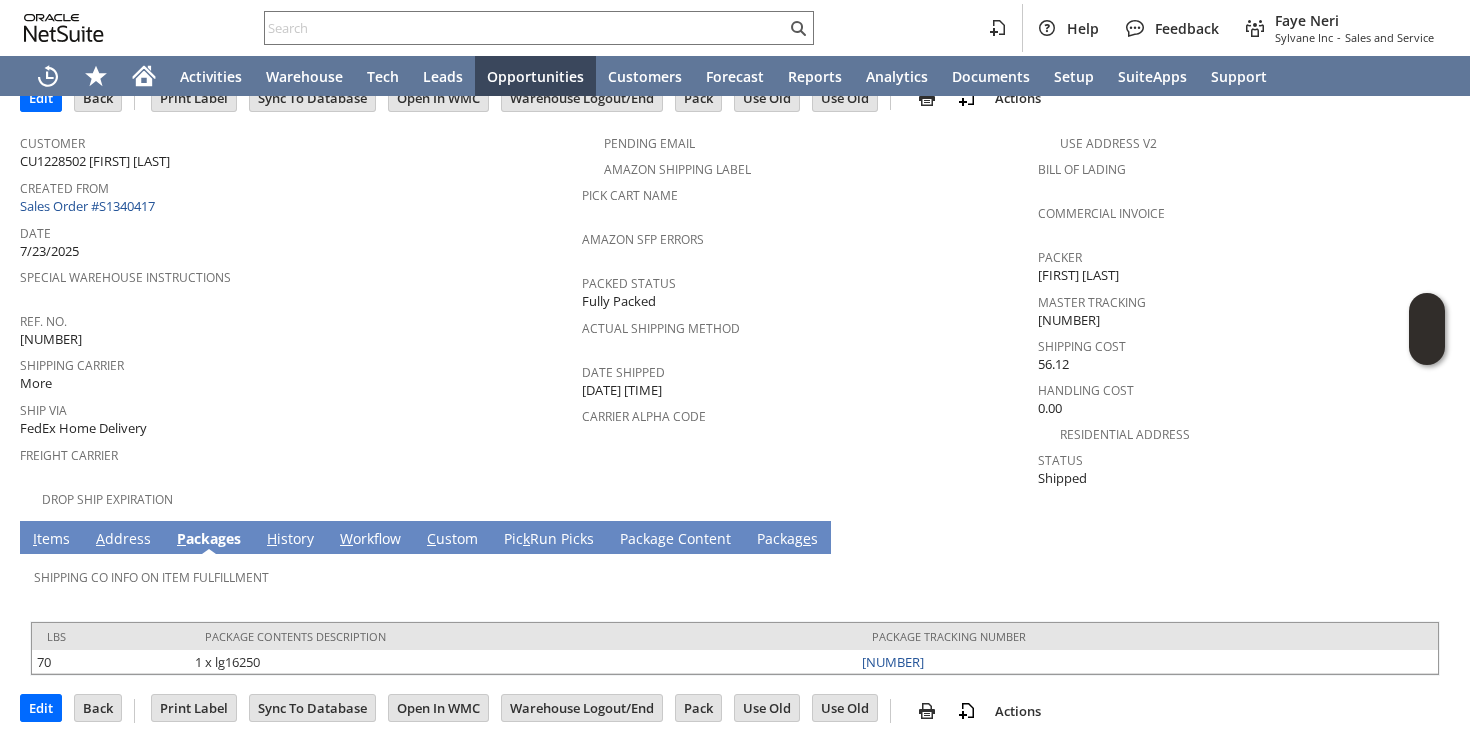 click on "I tems" at bounding box center (51, 540) 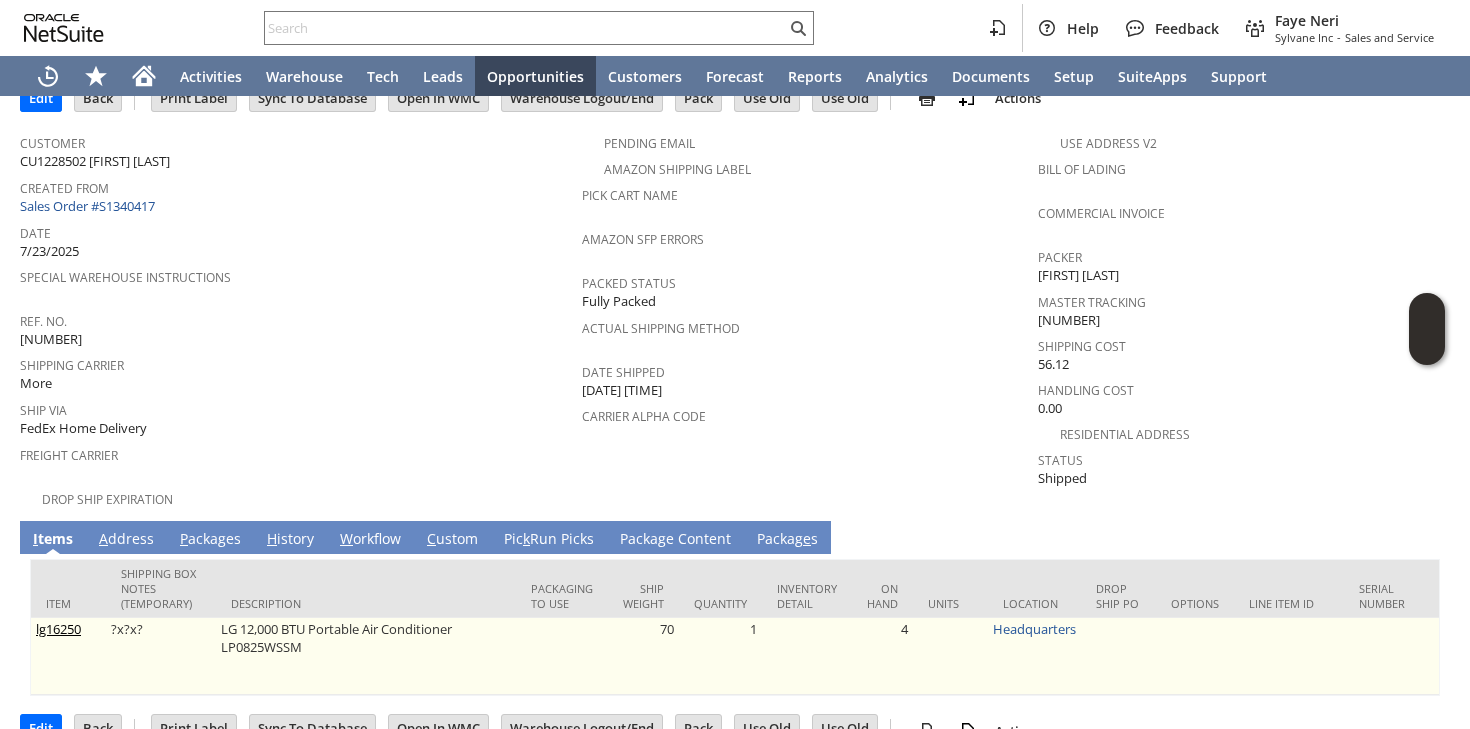 click on "LG 12,000 BTU Portable Air Conditioner LP0825WSSM" at bounding box center (366, 656) 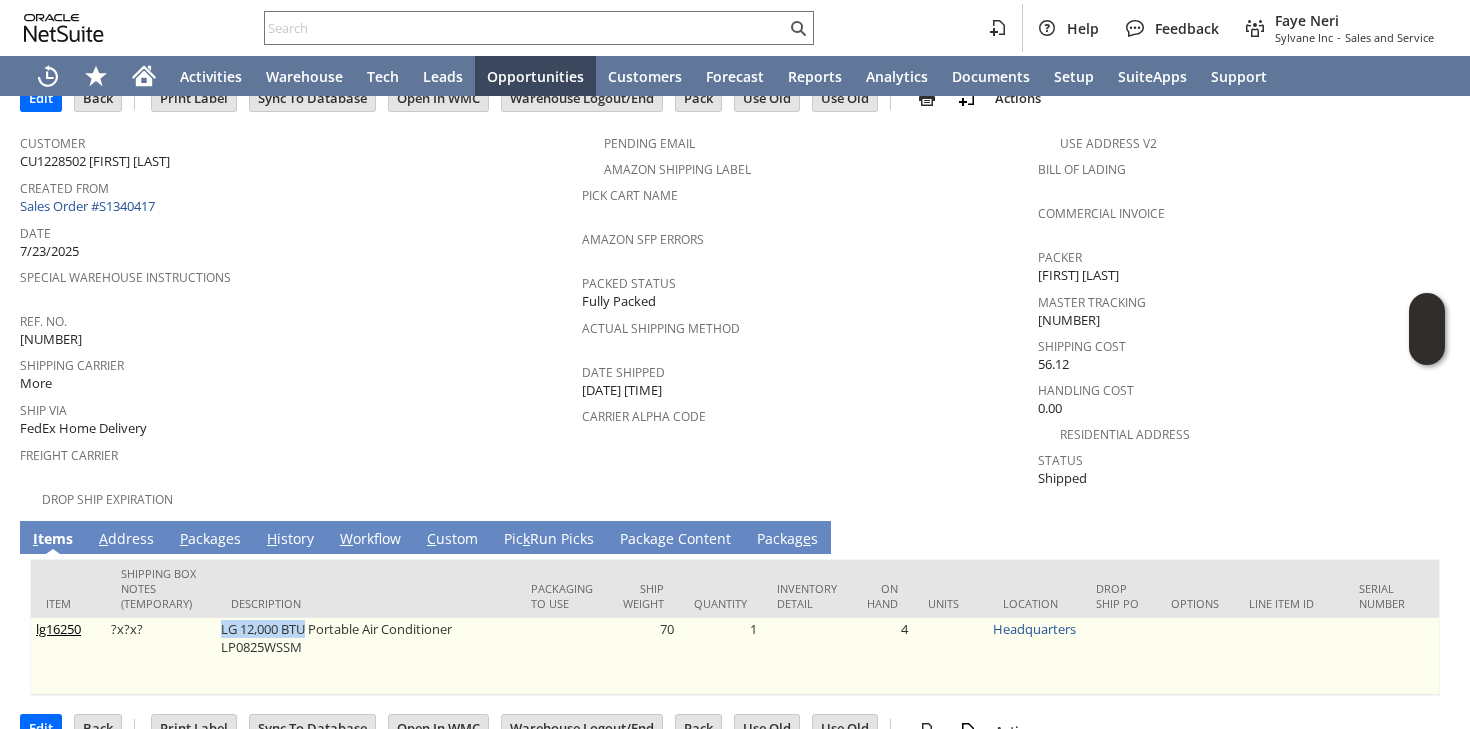 drag, startPoint x: 219, startPoint y: 612, endPoint x: 308, endPoint y: 612, distance: 89 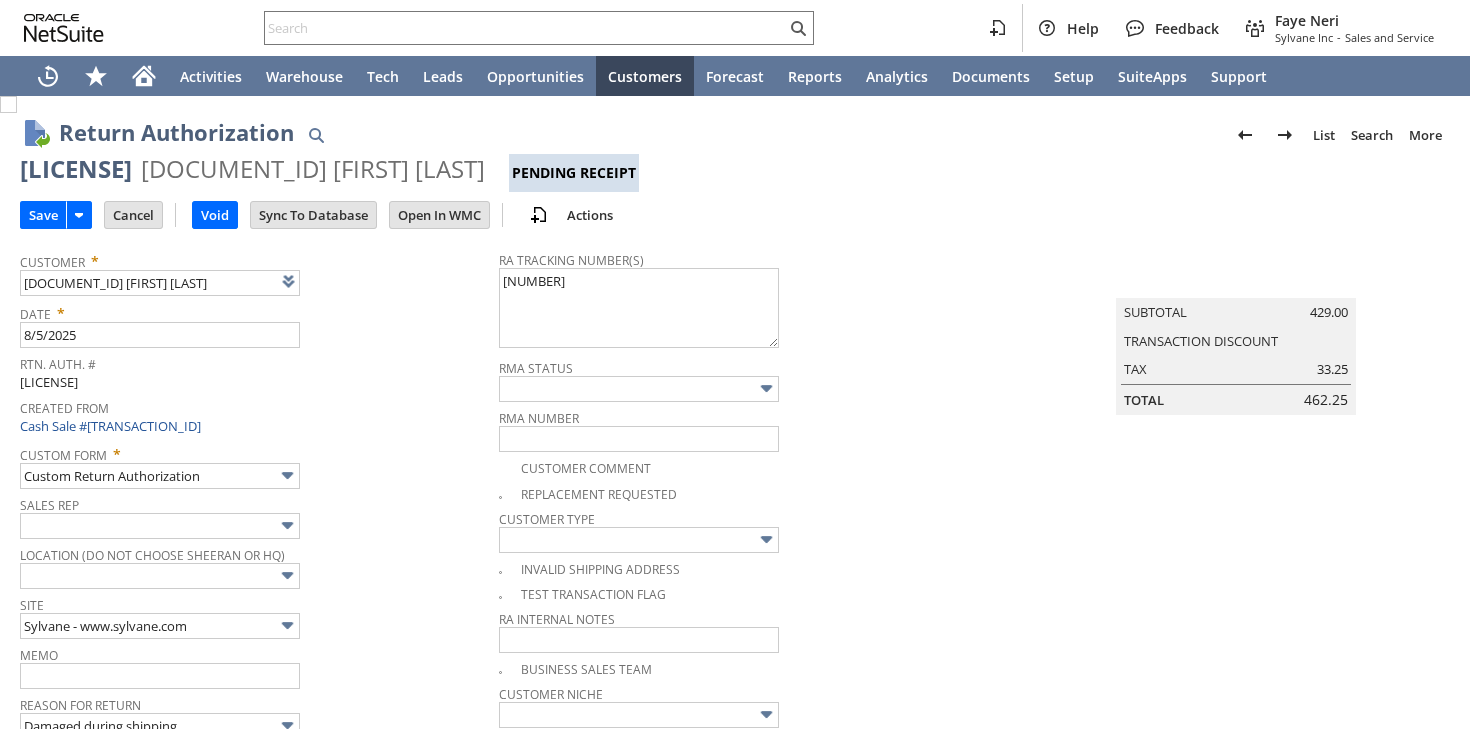 scroll, scrollTop: 0, scrollLeft: 0, axis: both 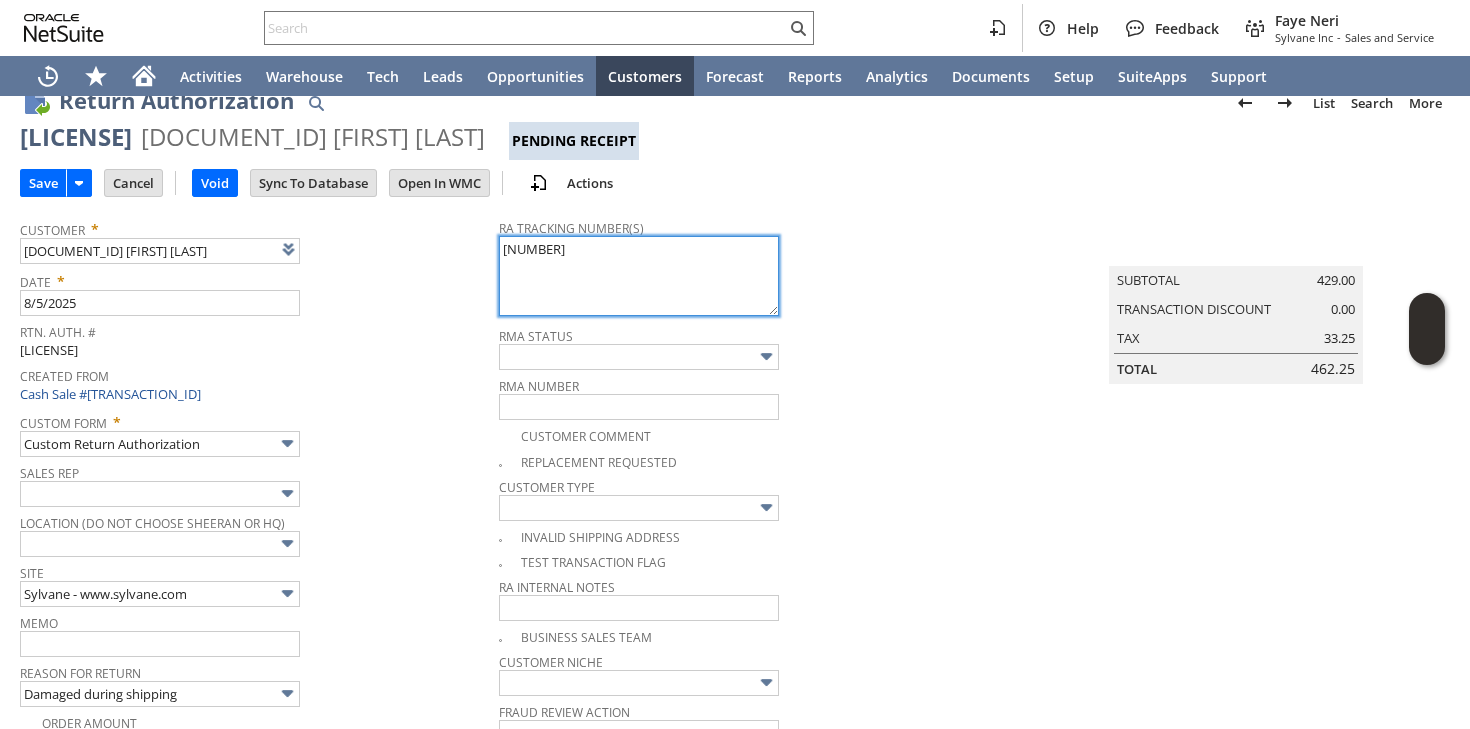 click on "[NUMBER]" at bounding box center [639, 276] 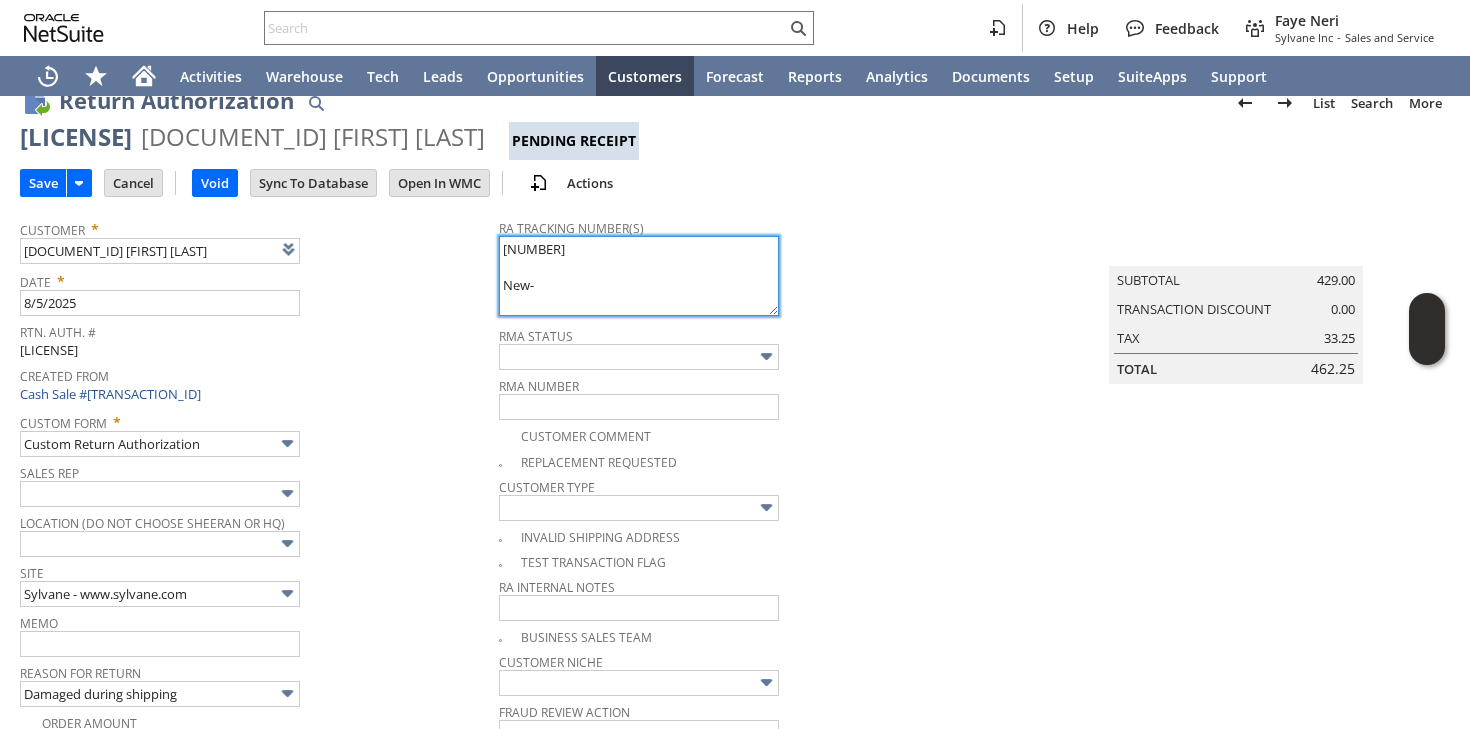 paste on "997092802859822" 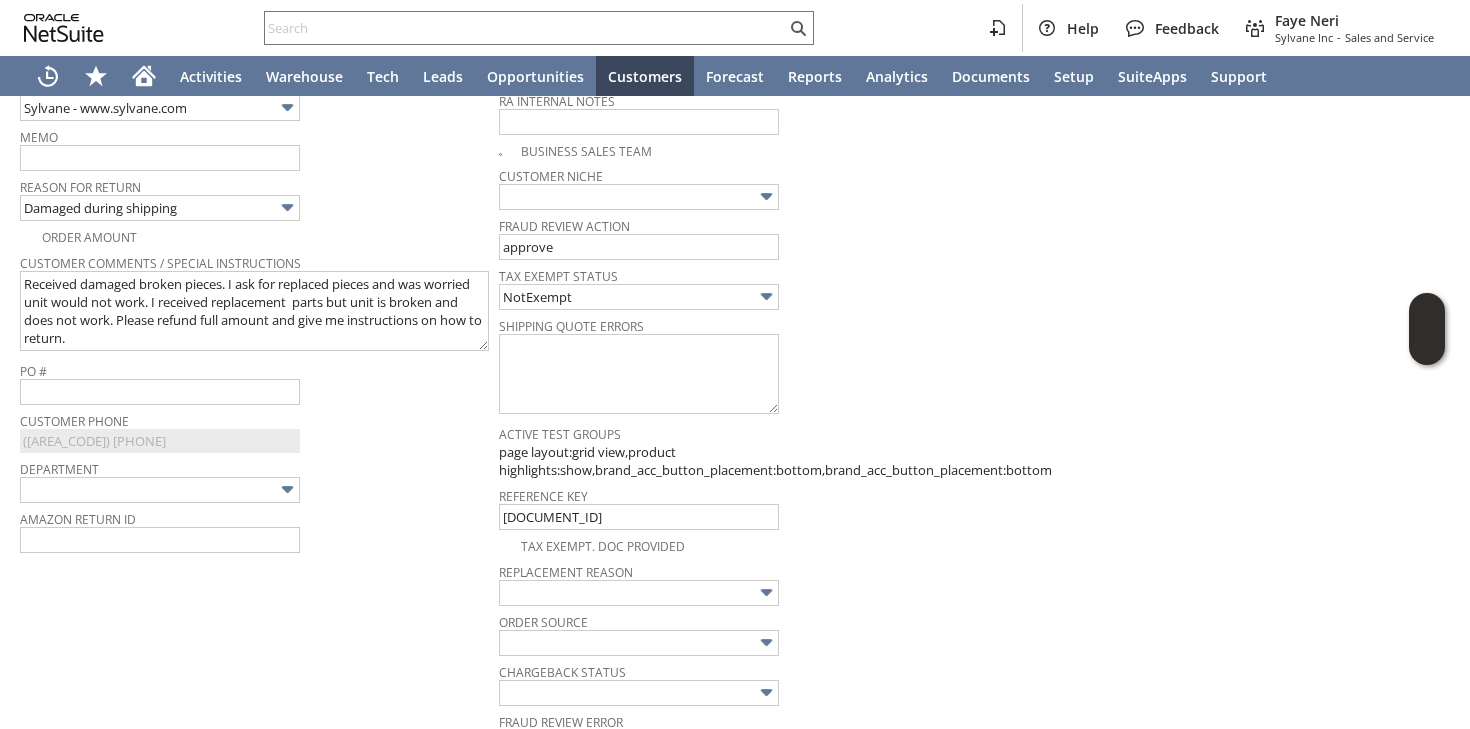 scroll, scrollTop: 526, scrollLeft: 0, axis: vertical 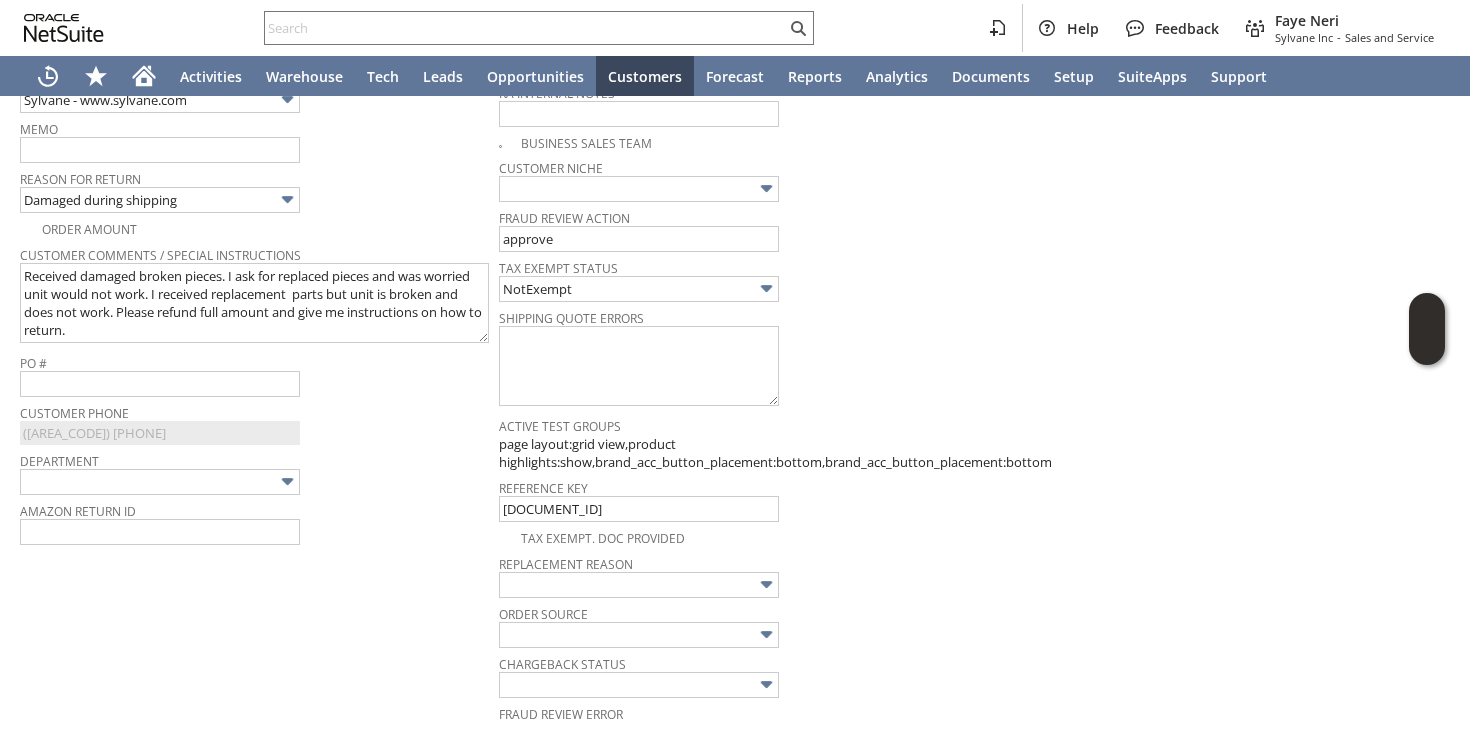 type on "791881279649
New- 997092802859822
7/7 10am-2pm" 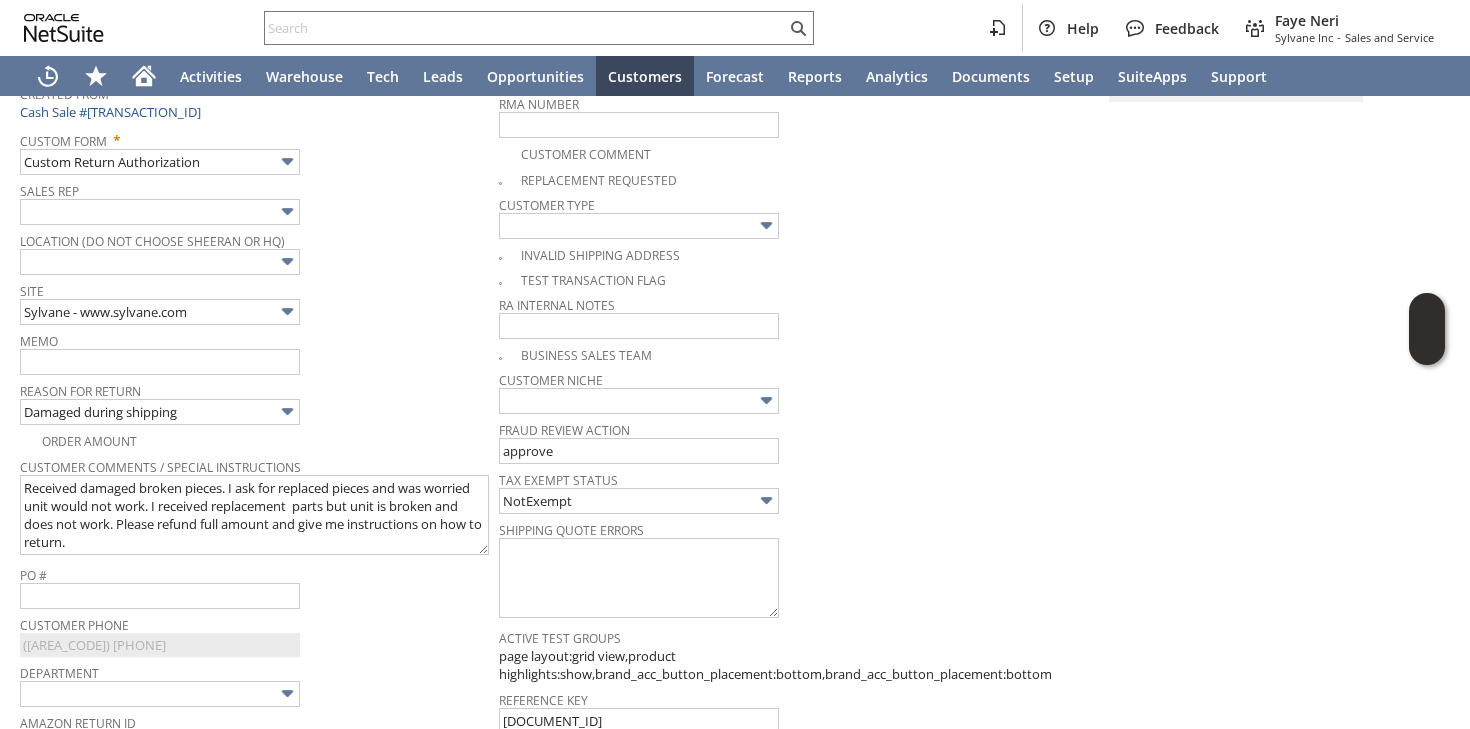 scroll, scrollTop: 0, scrollLeft: 0, axis: both 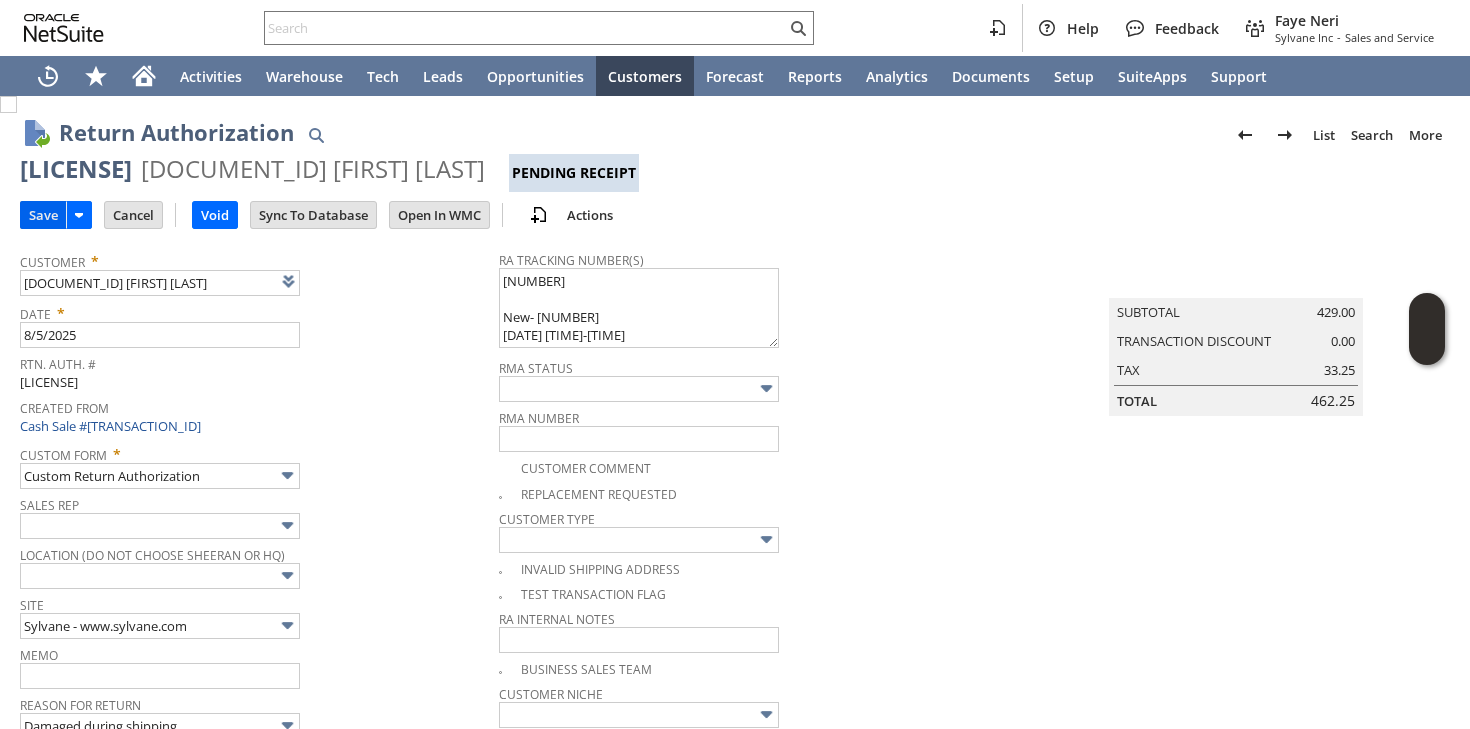 click on "Save" at bounding box center (43, 215) 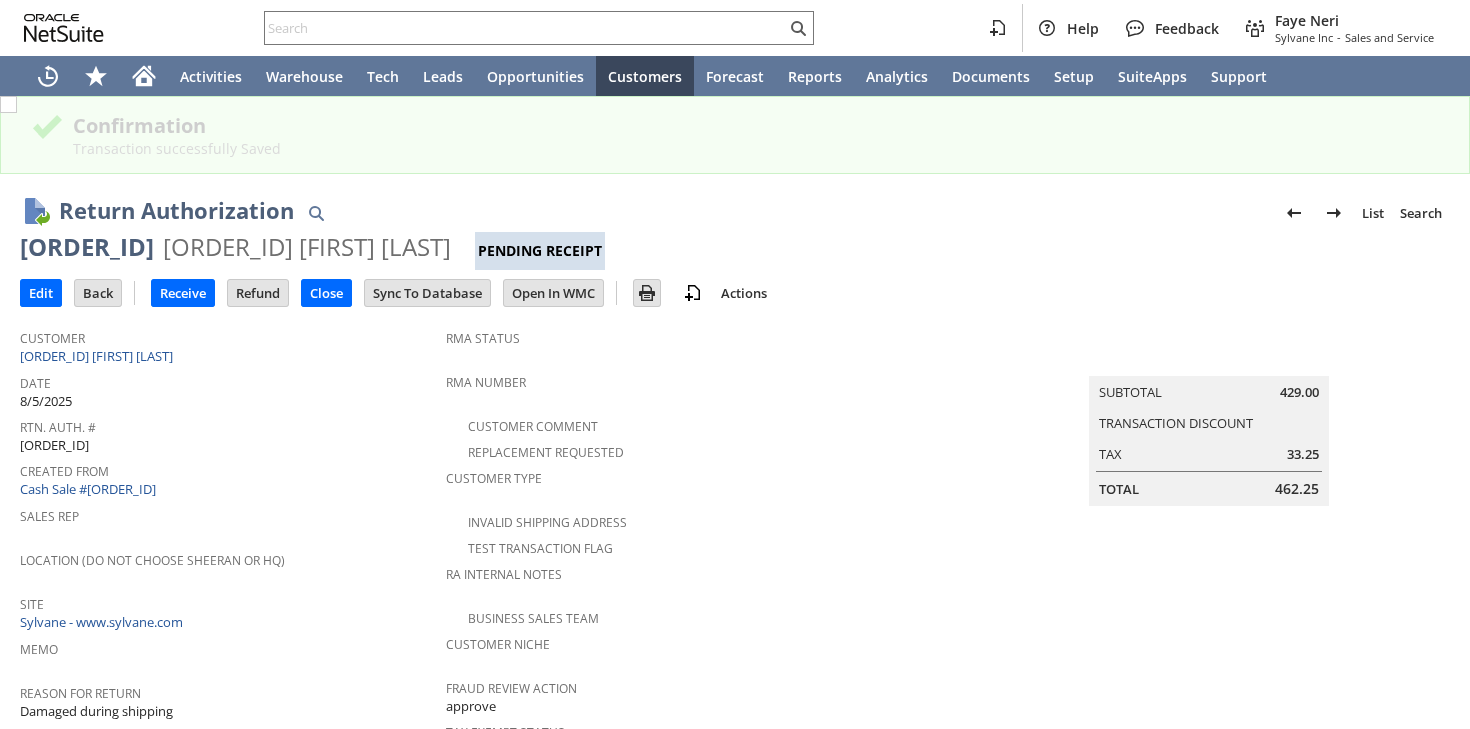 scroll, scrollTop: 0, scrollLeft: 0, axis: both 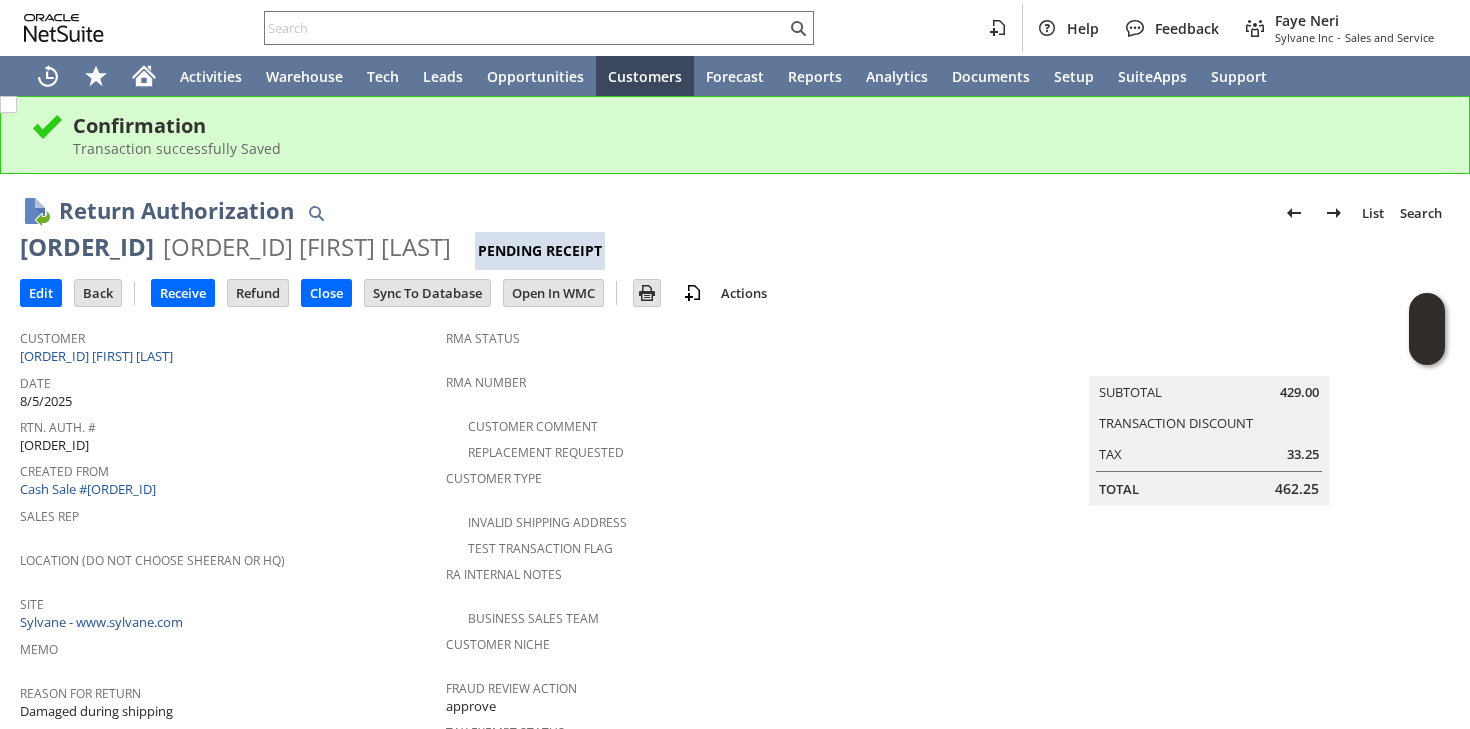 click on "Created From" at bounding box center [228, 468] 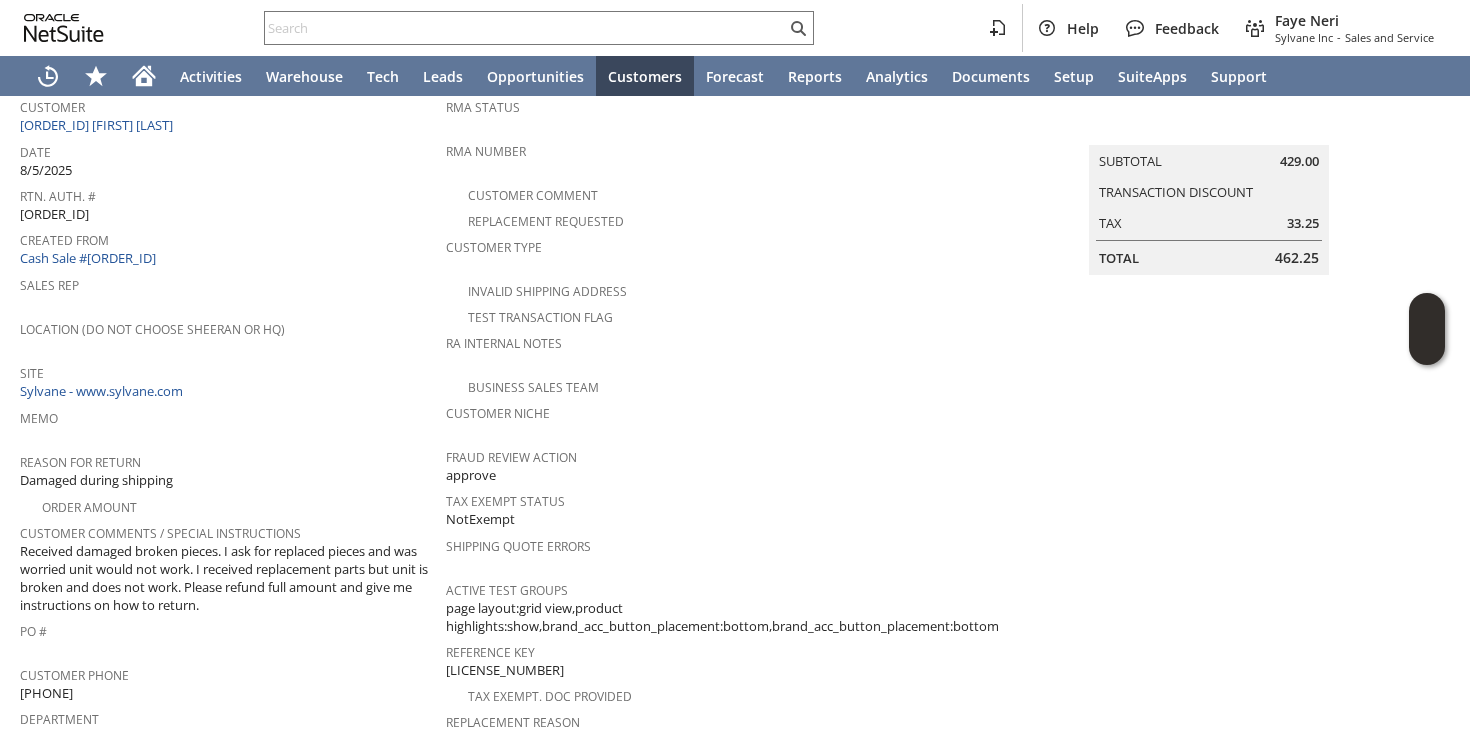 scroll, scrollTop: 224, scrollLeft: 0, axis: vertical 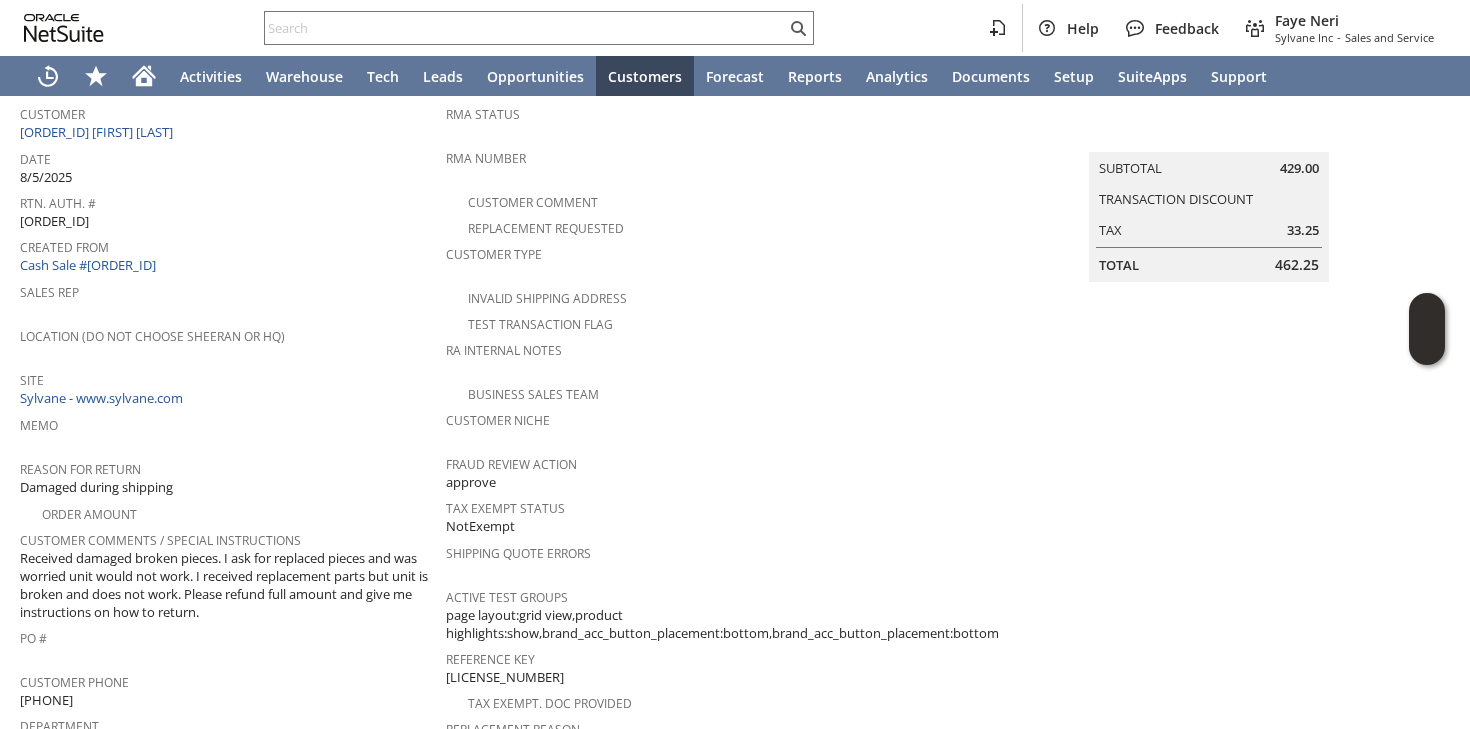 click on "Tax Exempt Status" at bounding box center (722, 505) 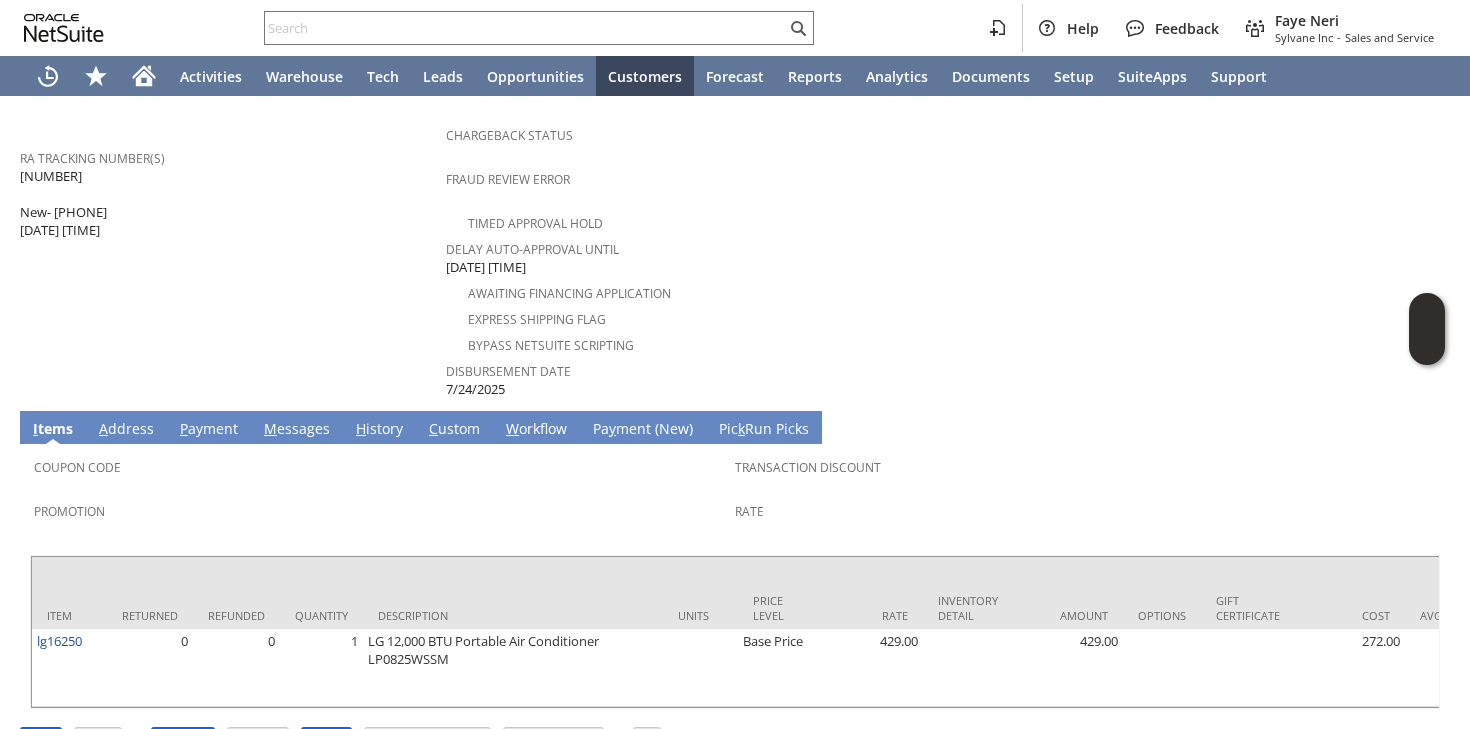 scroll, scrollTop: 920, scrollLeft: 0, axis: vertical 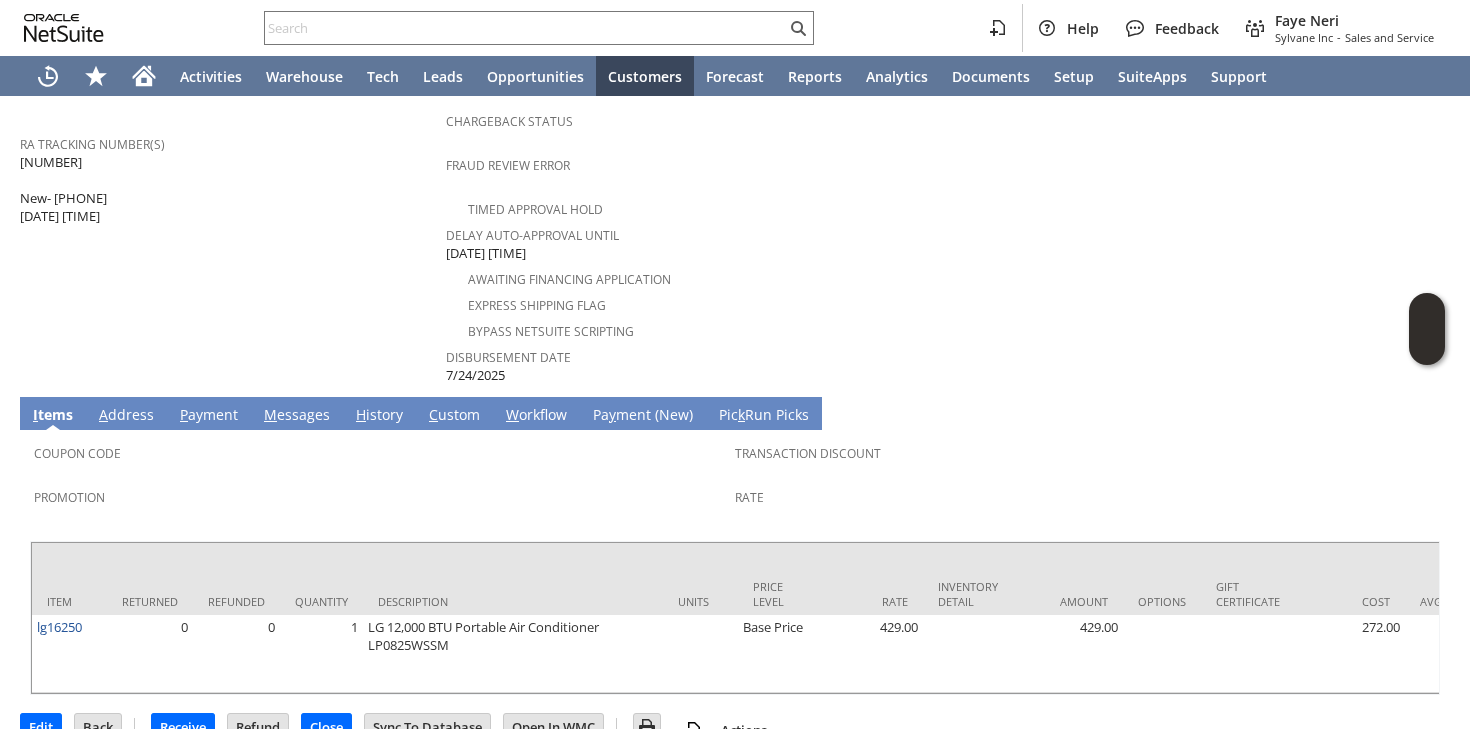 click on "Bypass NetSuite Scripting" at bounding box center [727, 329] 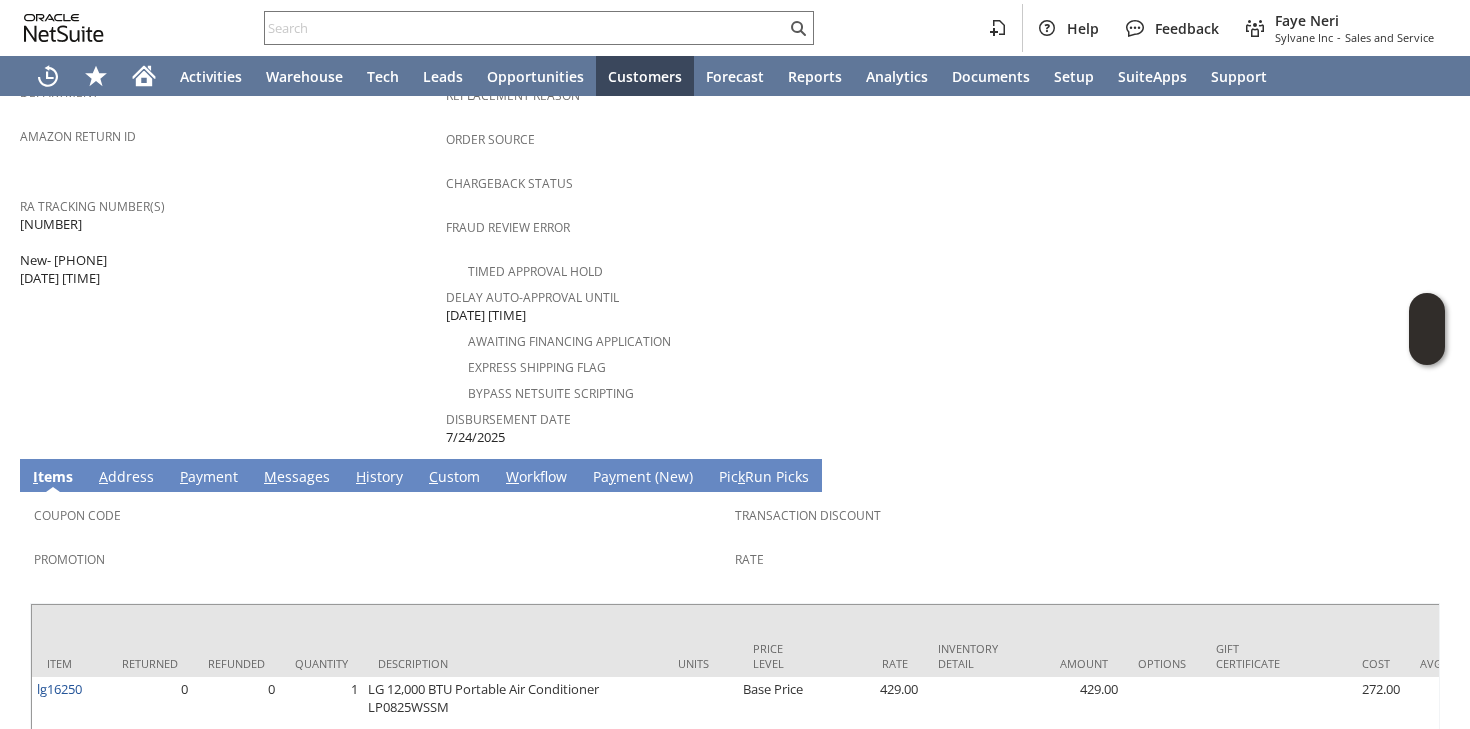 scroll, scrollTop: 920, scrollLeft: 0, axis: vertical 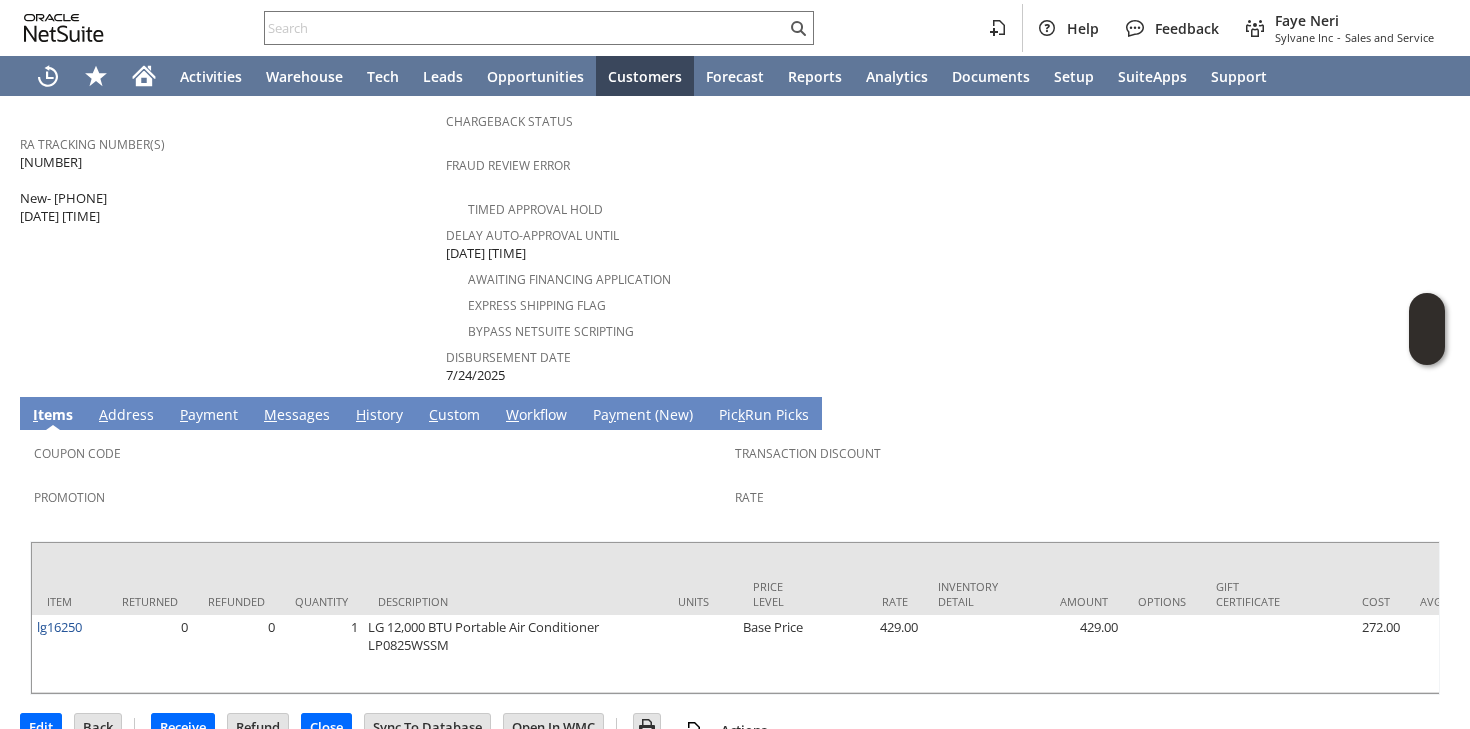 click on "Description" at bounding box center [513, 579] 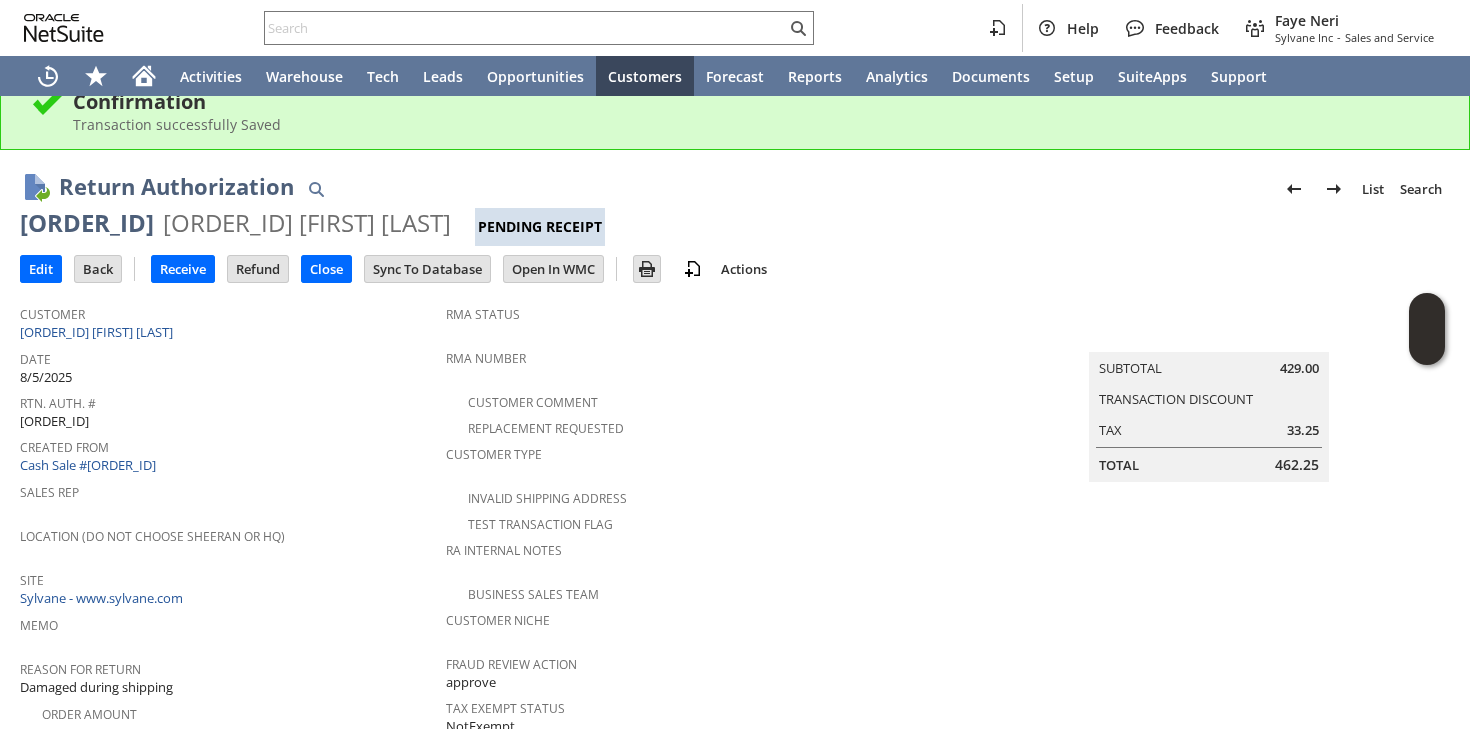 scroll, scrollTop: 0, scrollLeft: 0, axis: both 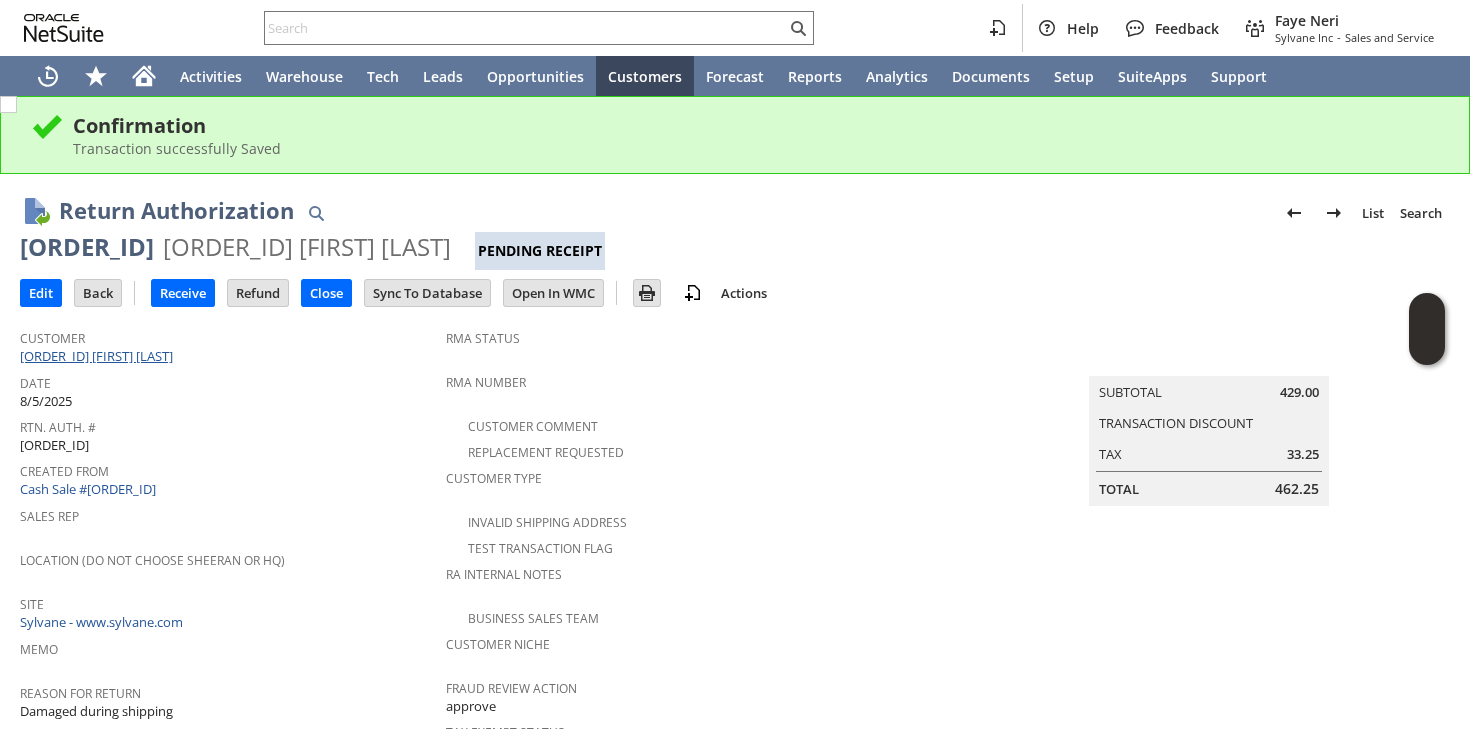 click on "[ORDER_ID] [FIRST] [LAST]" at bounding box center [99, 356] 